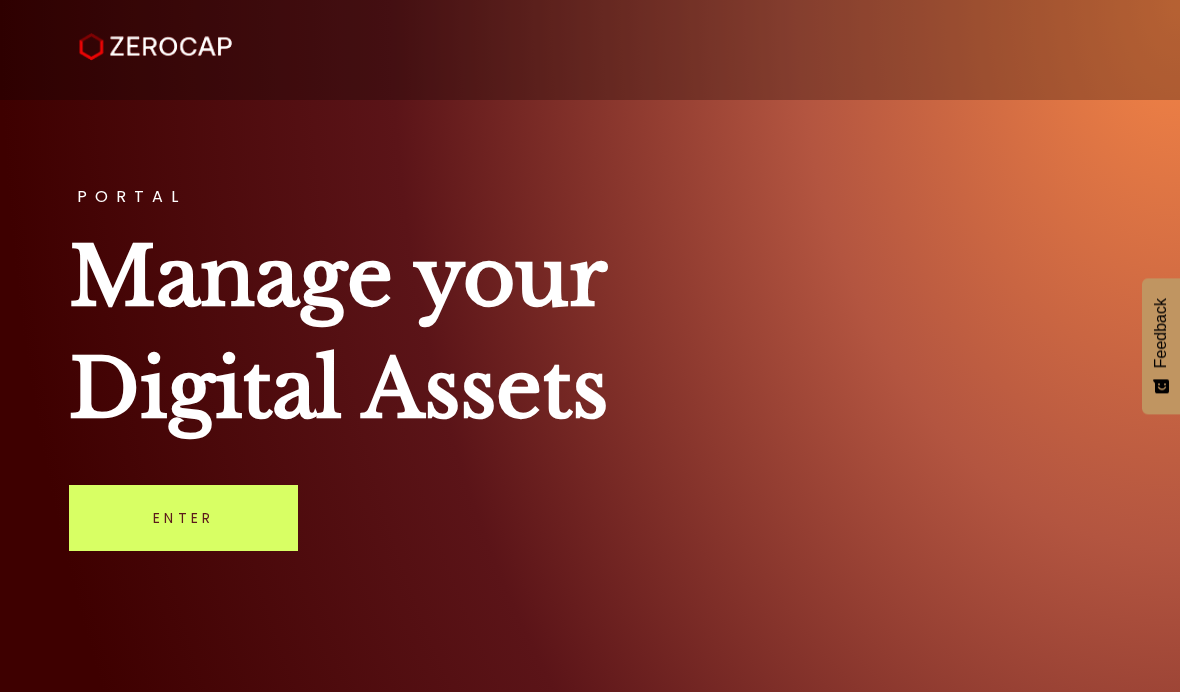 scroll, scrollTop: 0, scrollLeft: 0, axis: both 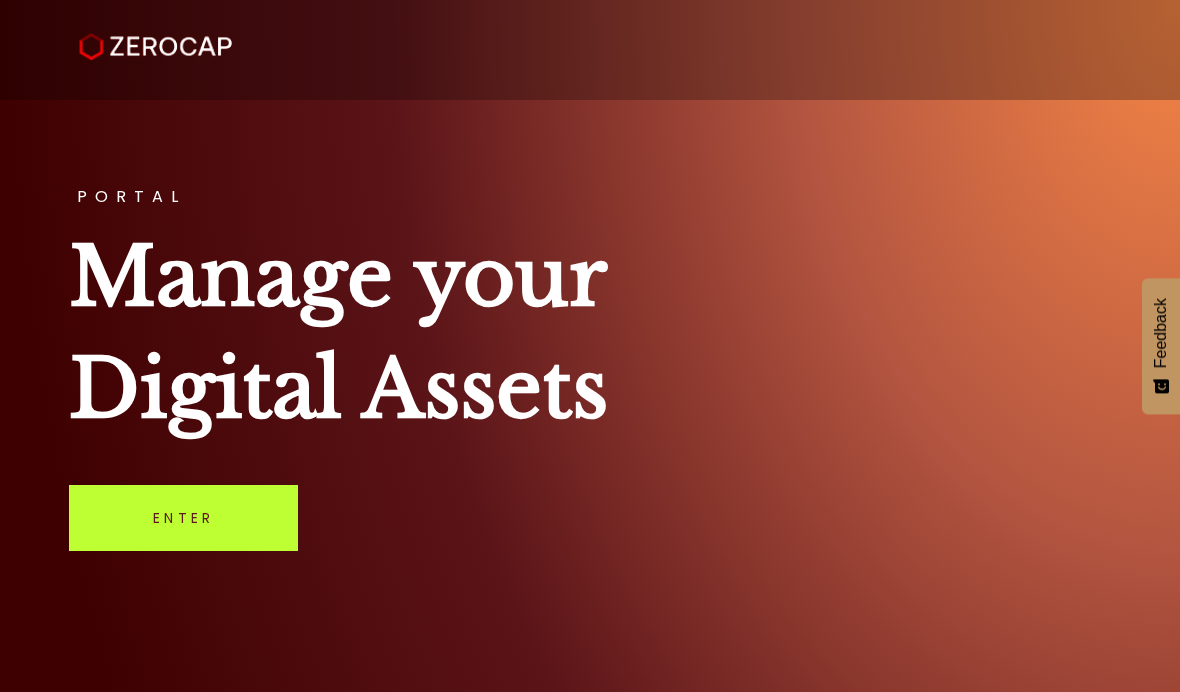 click on "Enter" at bounding box center [183, 518] 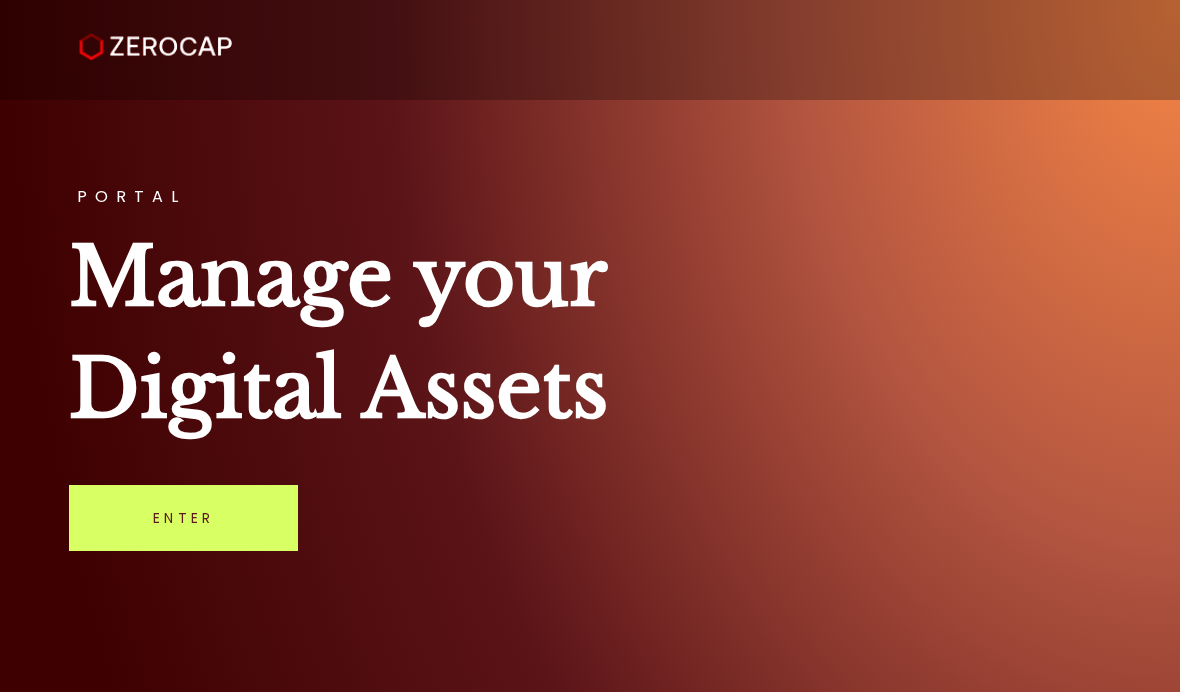scroll, scrollTop: 0, scrollLeft: 0, axis: both 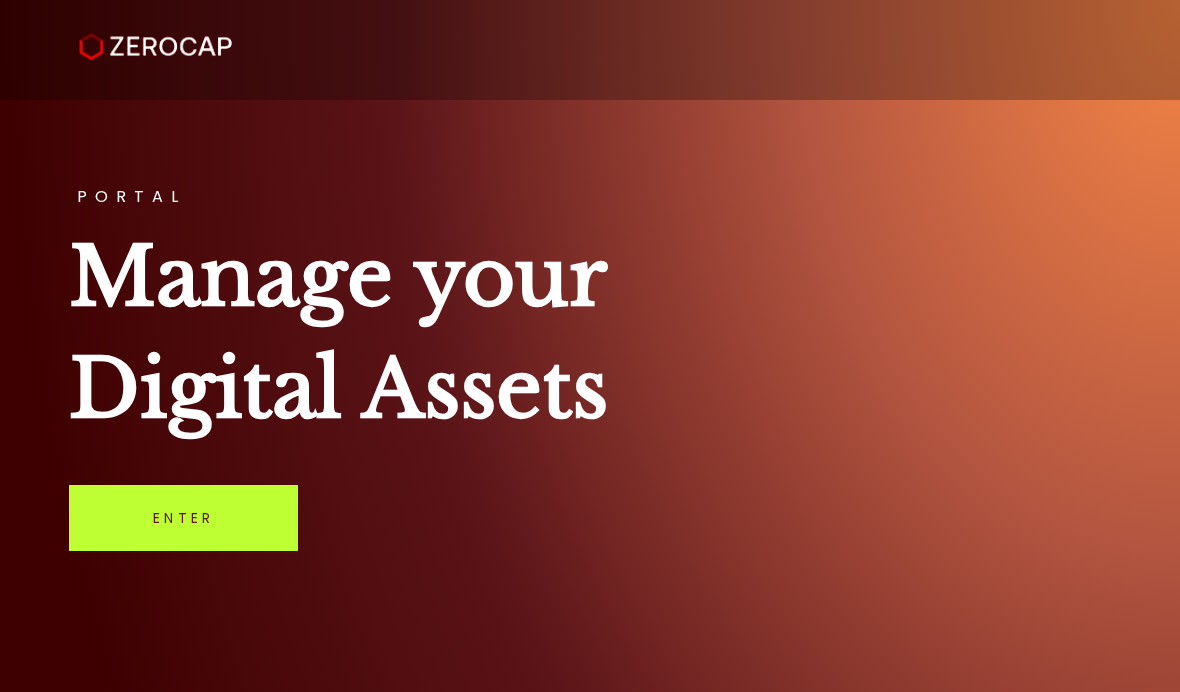 click on "Enter" at bounding box center (183, 518) 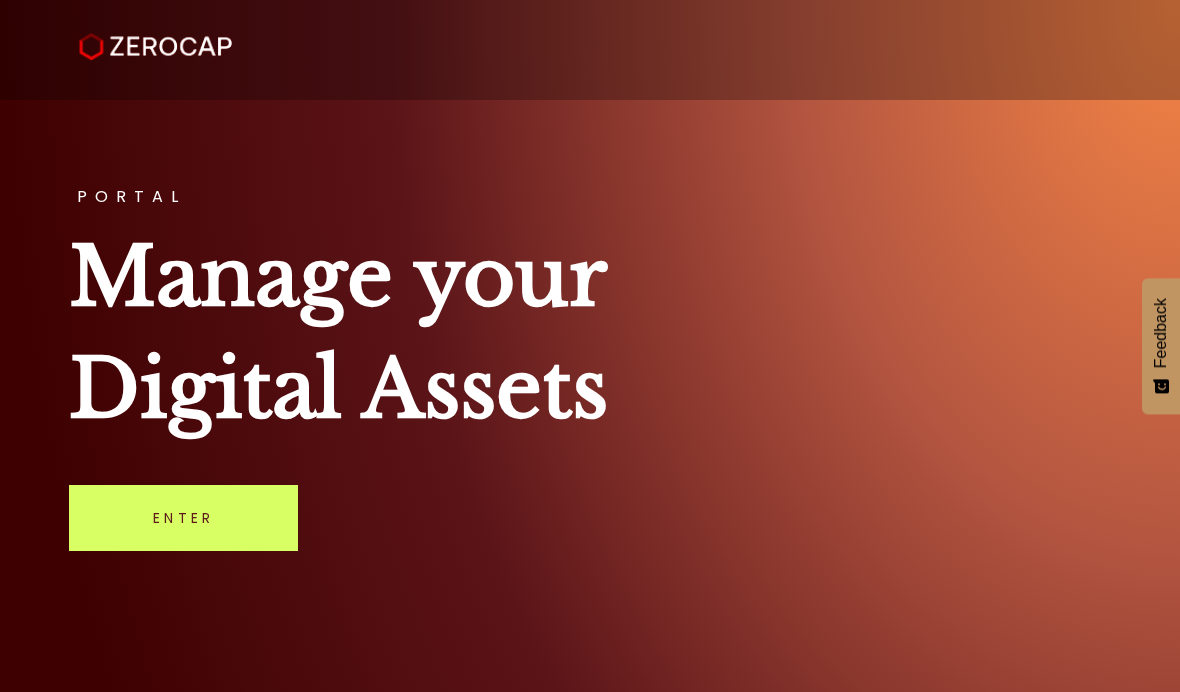 scroll, scrollTop: 0, scrollLeft: 0, axis: both 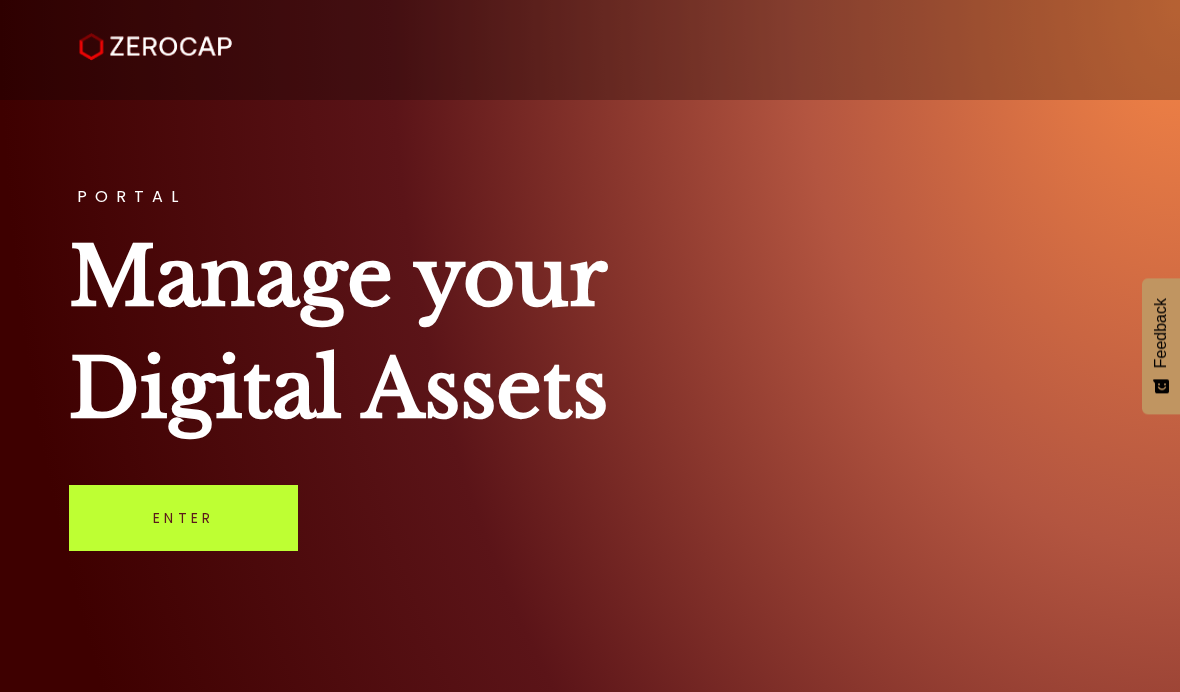 click on "Enter" at bounding box center [183, 518] 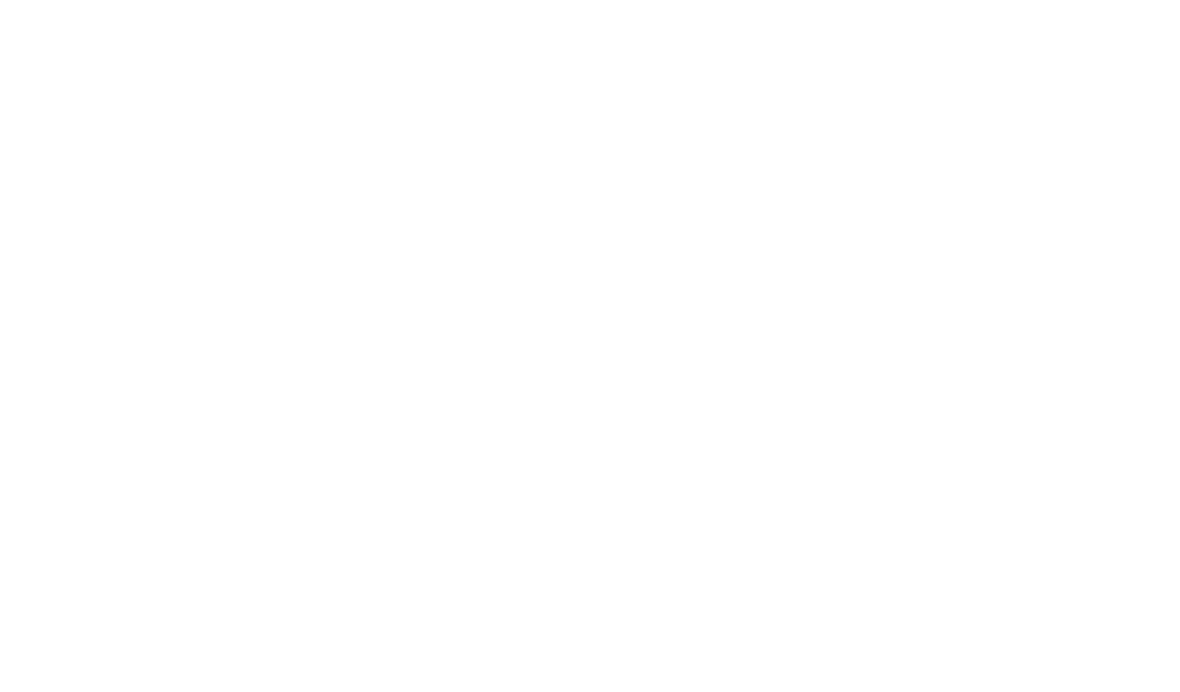 scroll, scrollTop: 0, scrollLeft: 0, axis: both 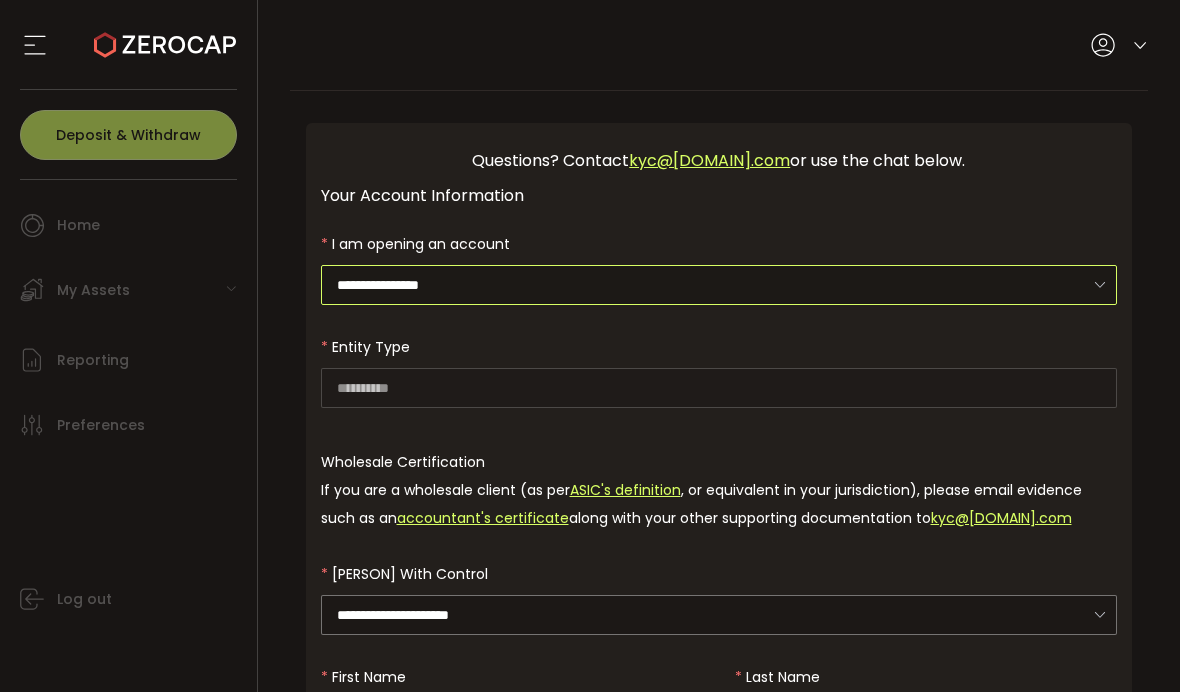 click on "**********" at bounding box center [719, 285] 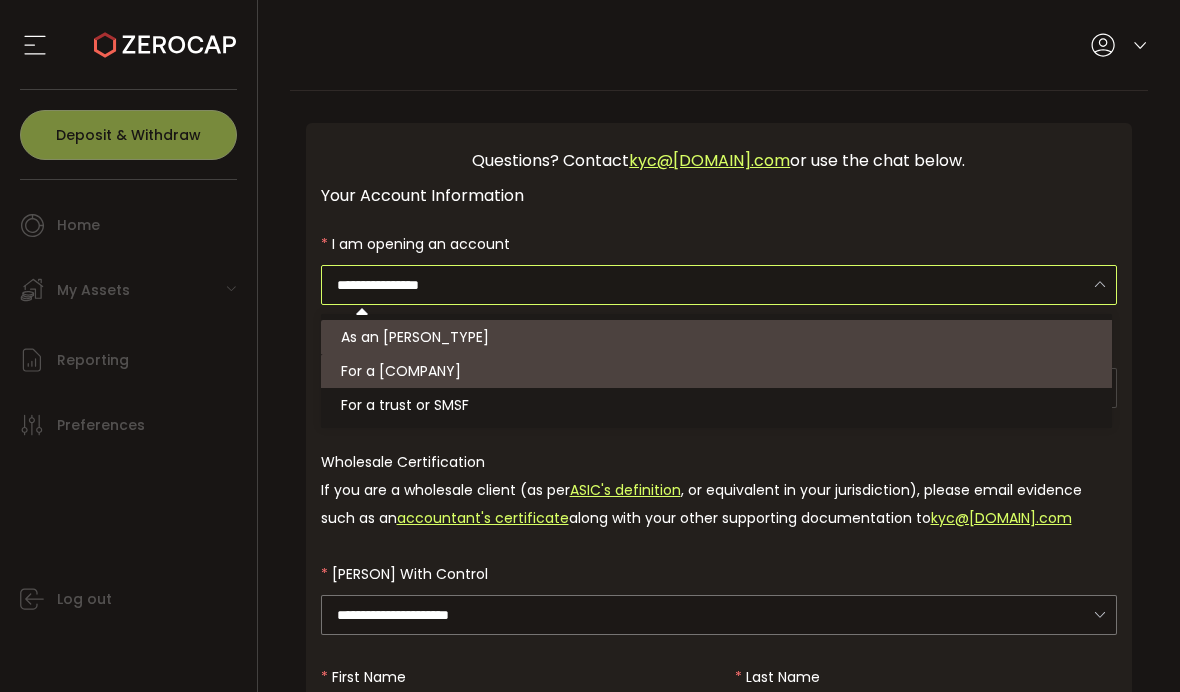 click on "For a [COMPANY]" at bounding box center [401, 371] 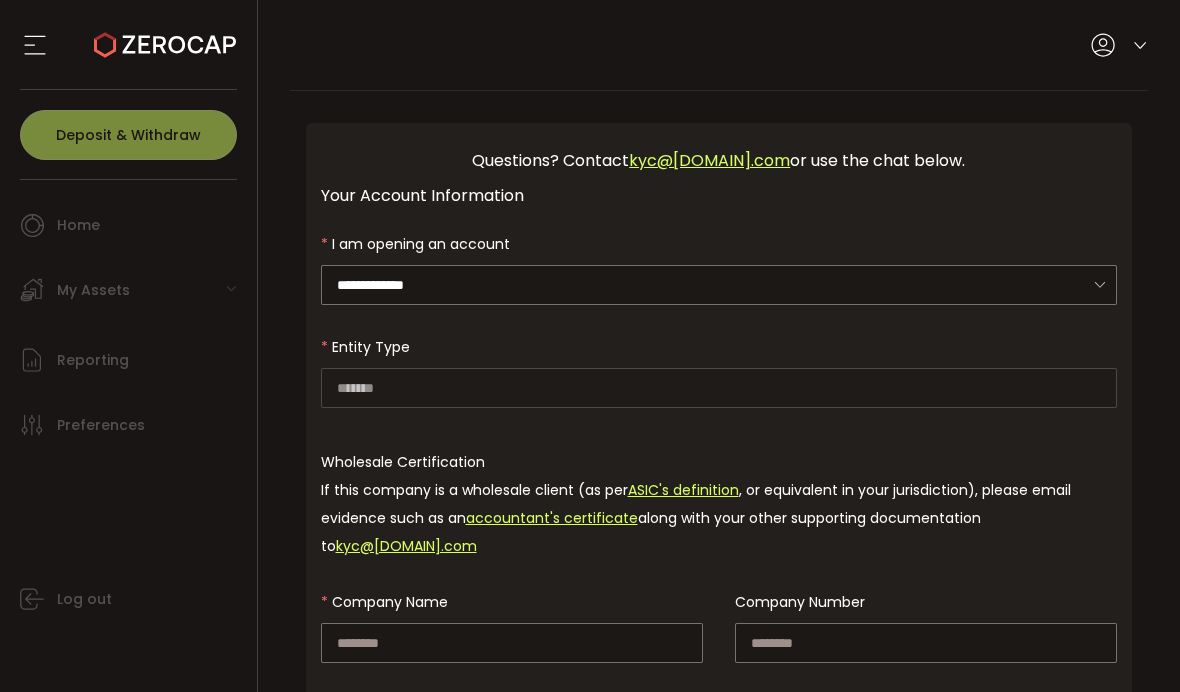 click on "*******
Wholesale Certification
If this company is a wholesale client (as per
ASIC's definition , or equivalent in your jurisdiction), please email evidence such
as an
accountant's certificate
along with your other supporting documentation to
kyc@example.com" at bounding box center [719, 443] 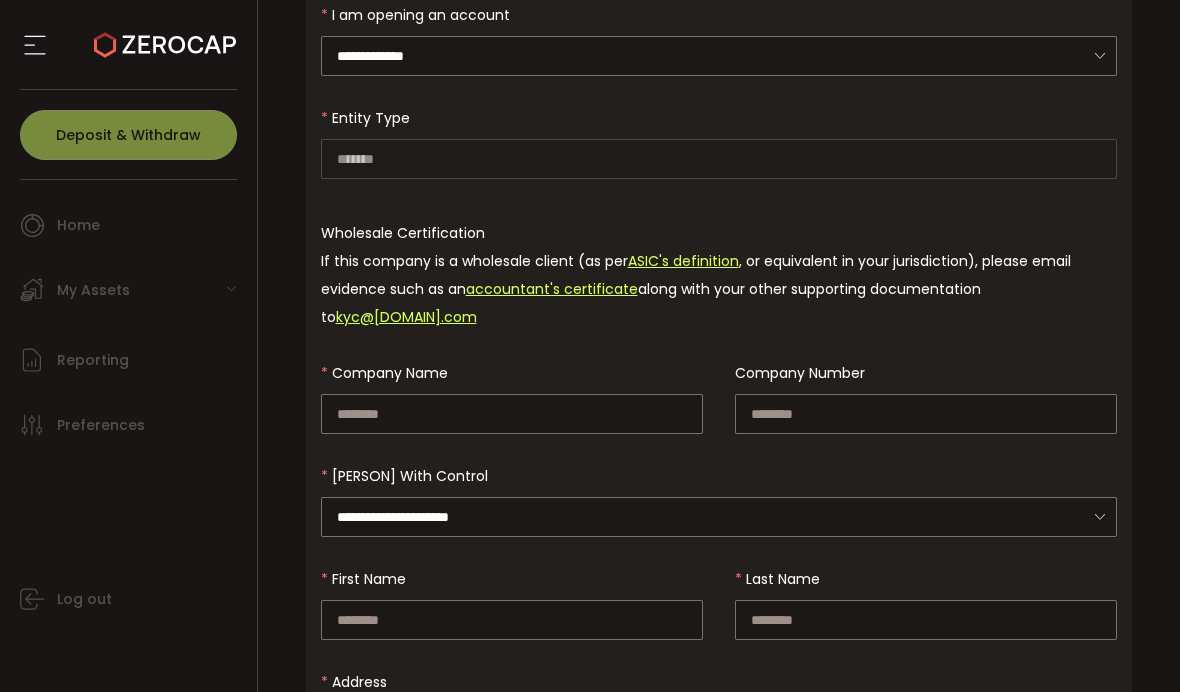 scroll, scrollTop: 325, scrollLeft: 0, axis: vertical 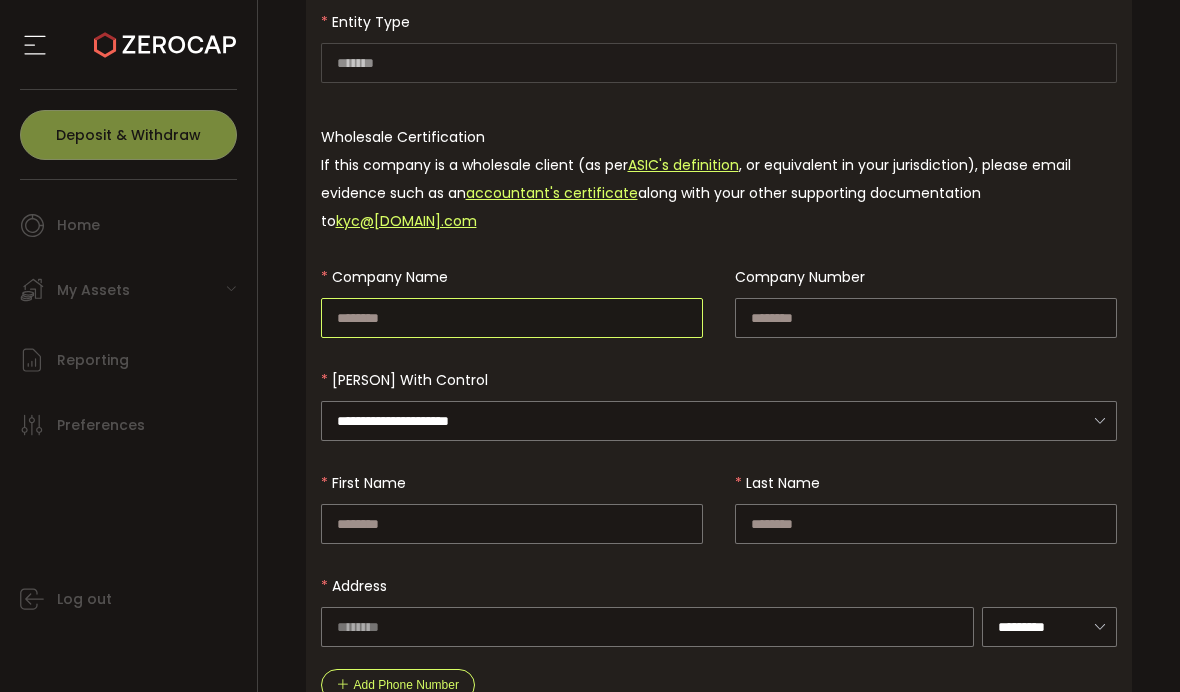 click at bounding box center [512, 318] 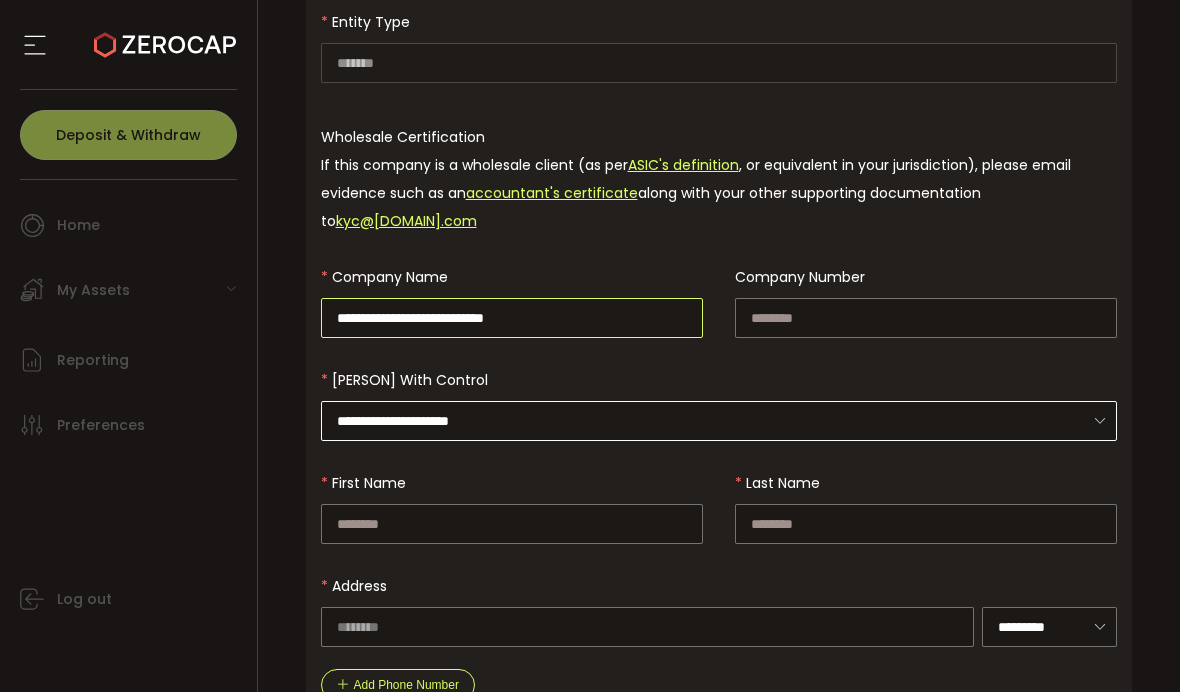 type on "**********" 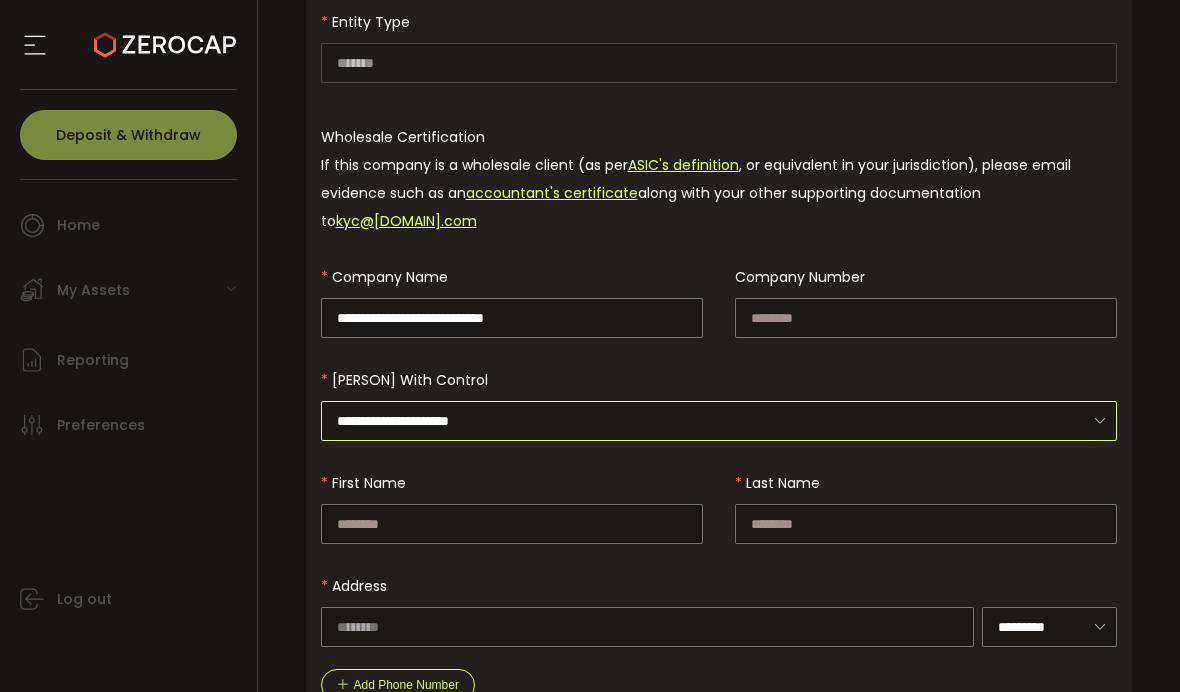 click on "**********" at bounding box center (719, 421) 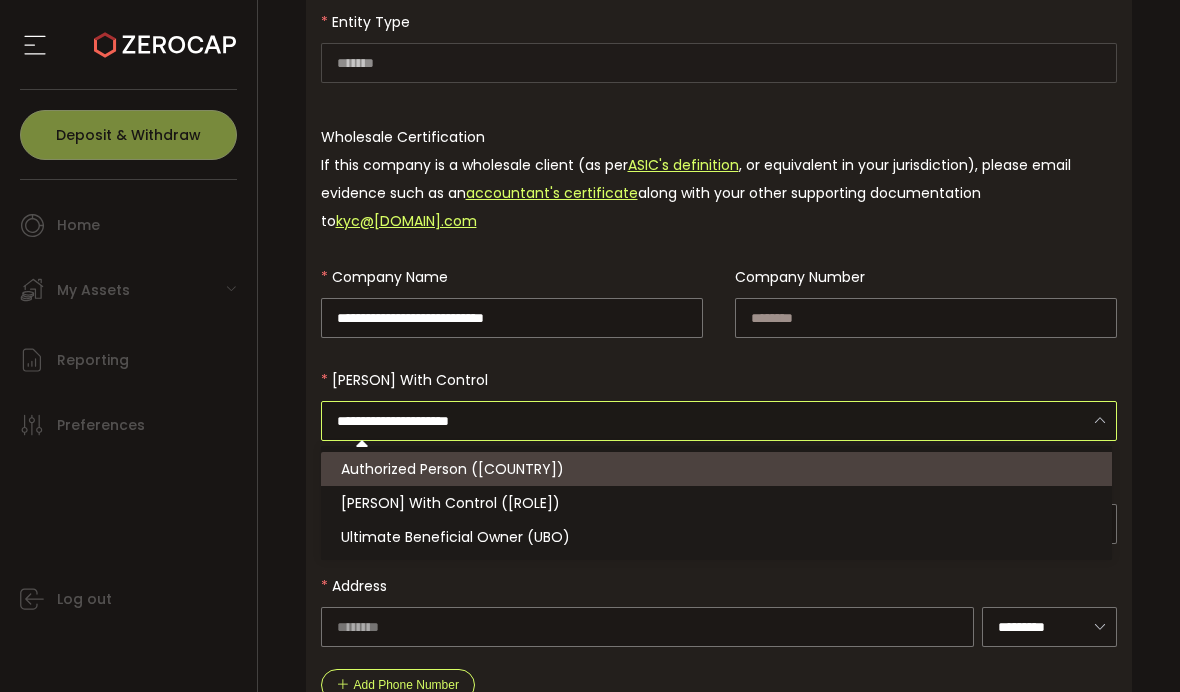 click on "Authorized Person ([COUNTRY])" at bounding box center [452, 469] 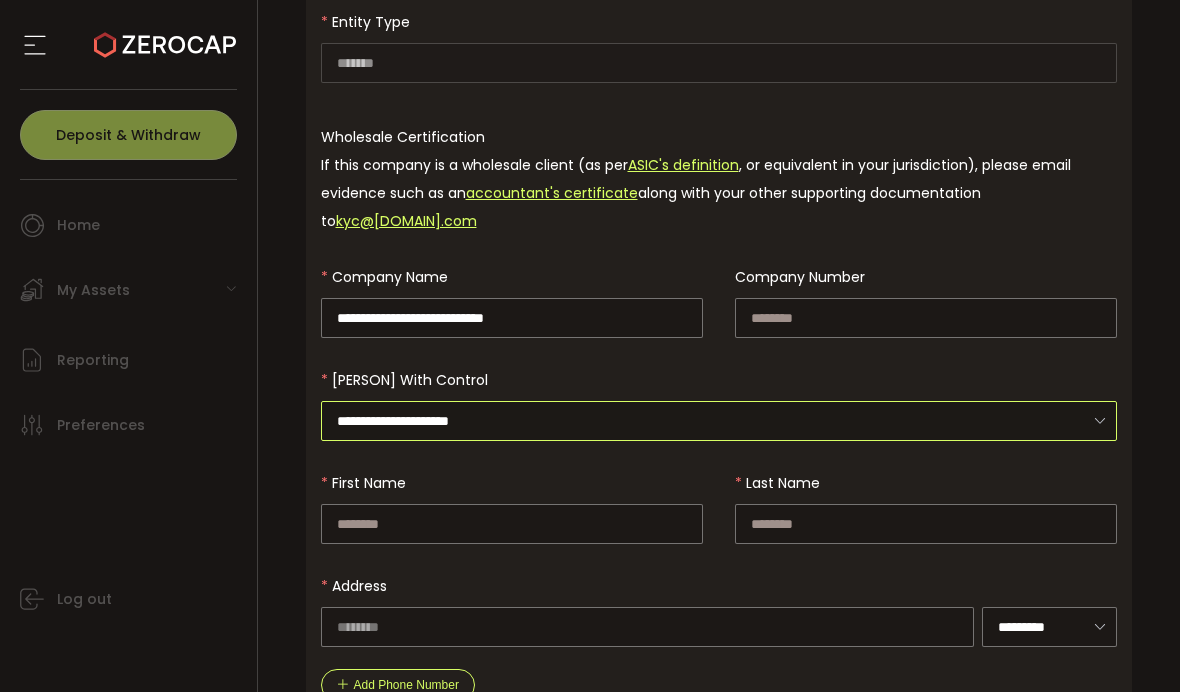 click on "**********" at bounding box center (719, 421) 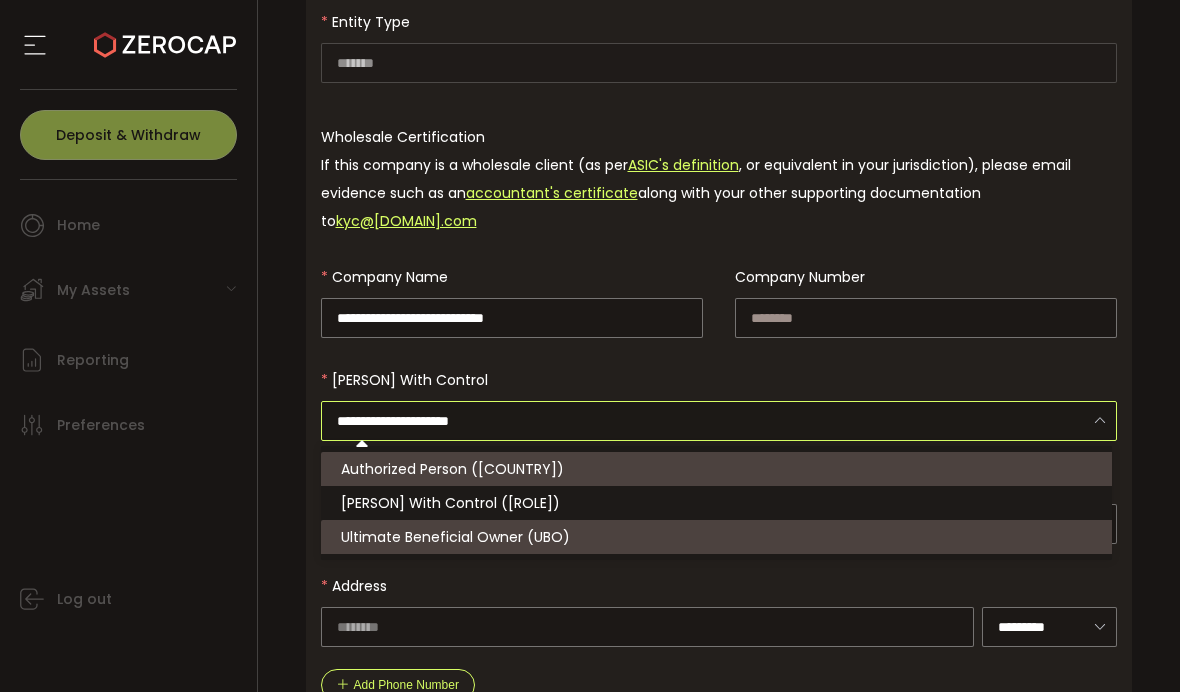 click on "Ultimate Beneficial Owner (UBO)" at bounding box center [455, 537] 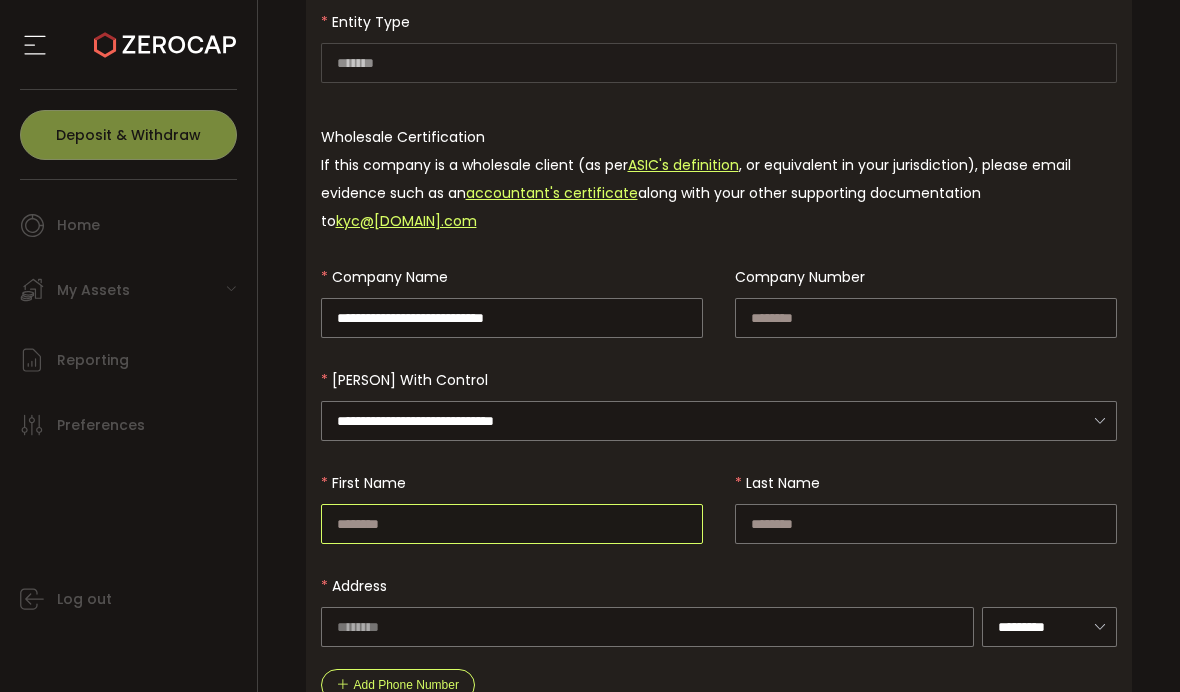 click at bounding box center (512, 524) 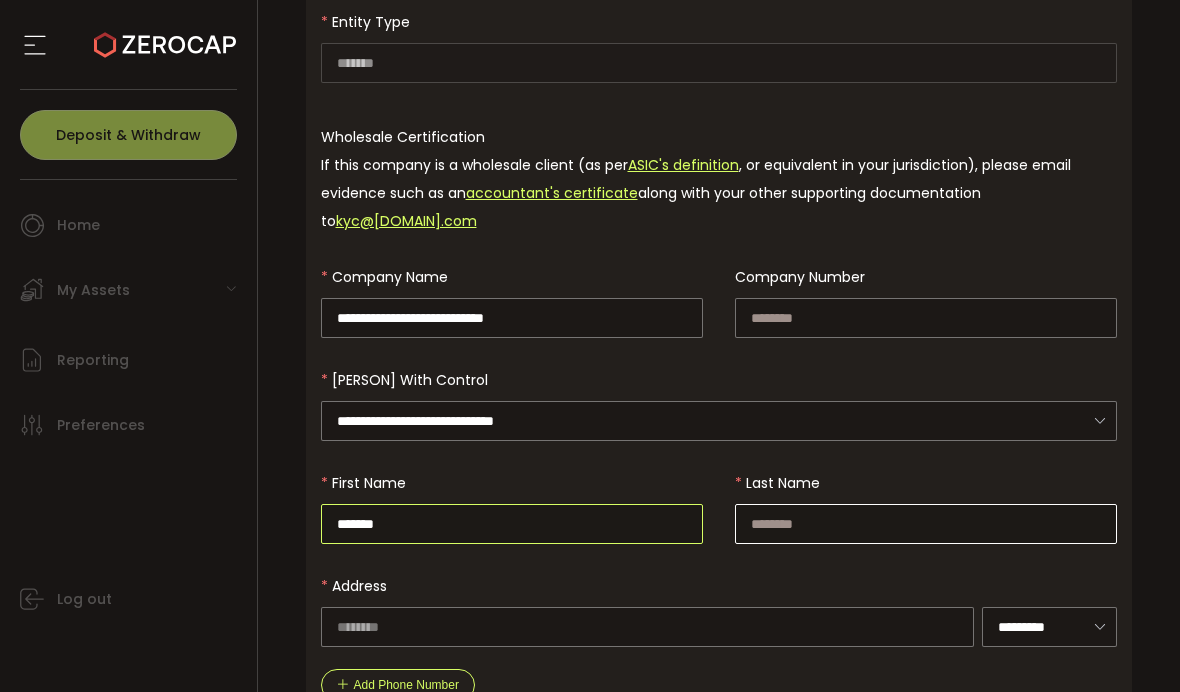 type on "*******" 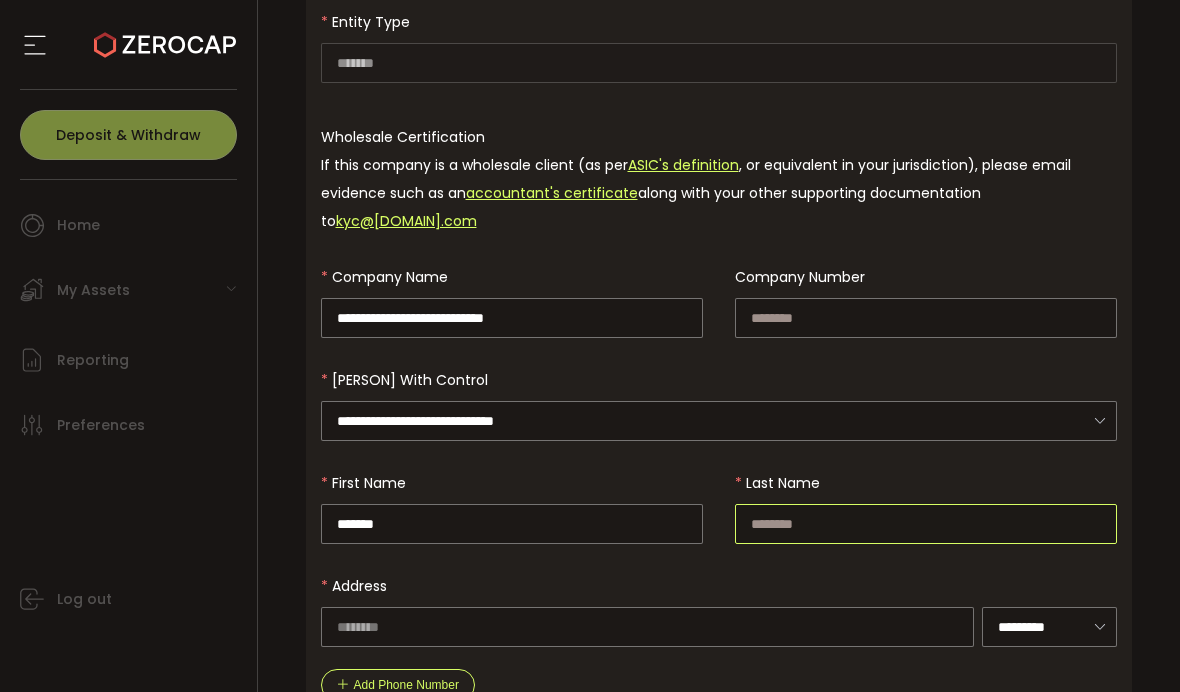 click at bounding box center [926, 524] 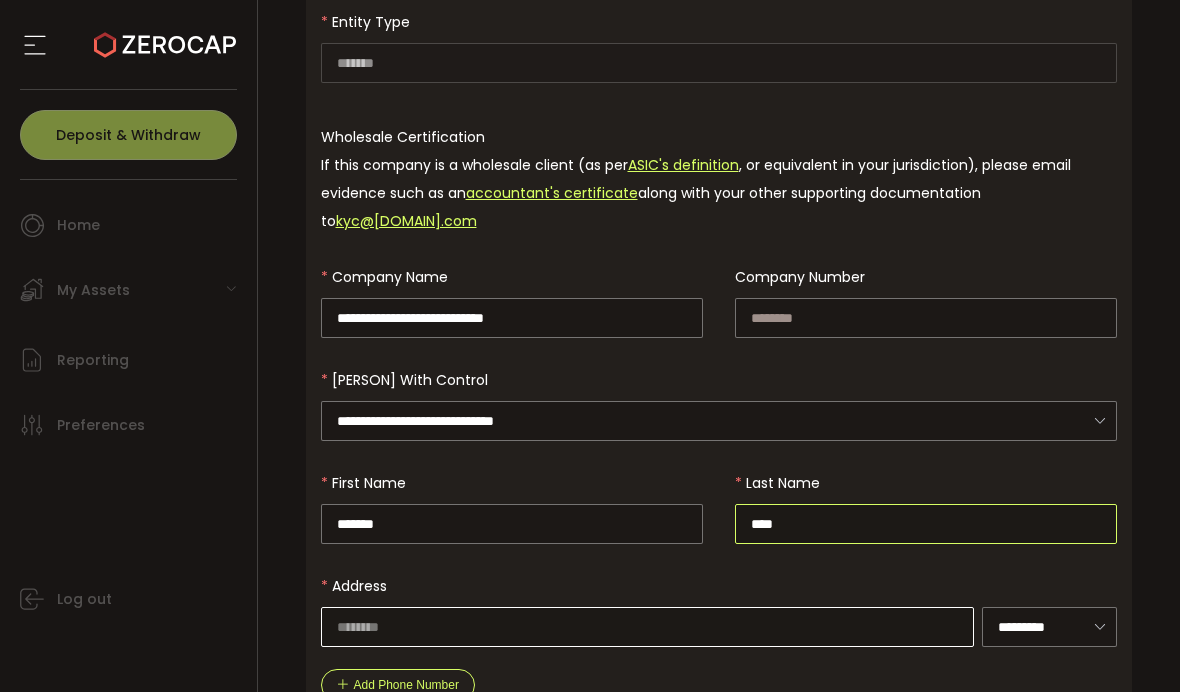type on "****" 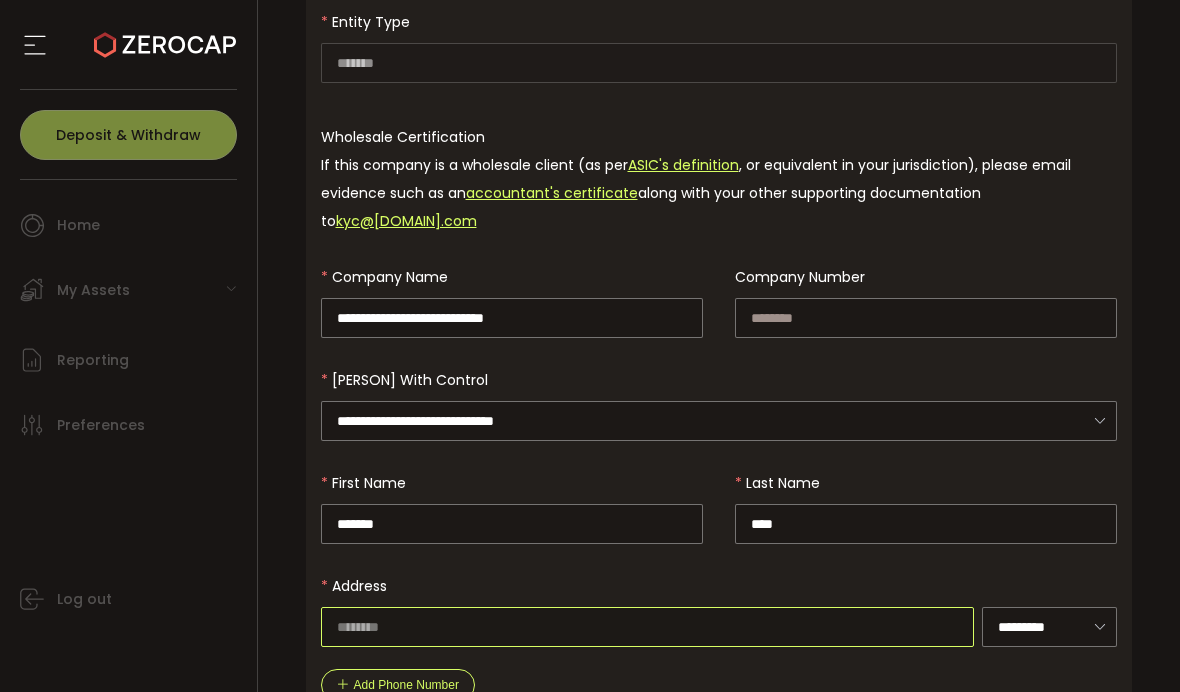 click at bounding box center (647, 627) 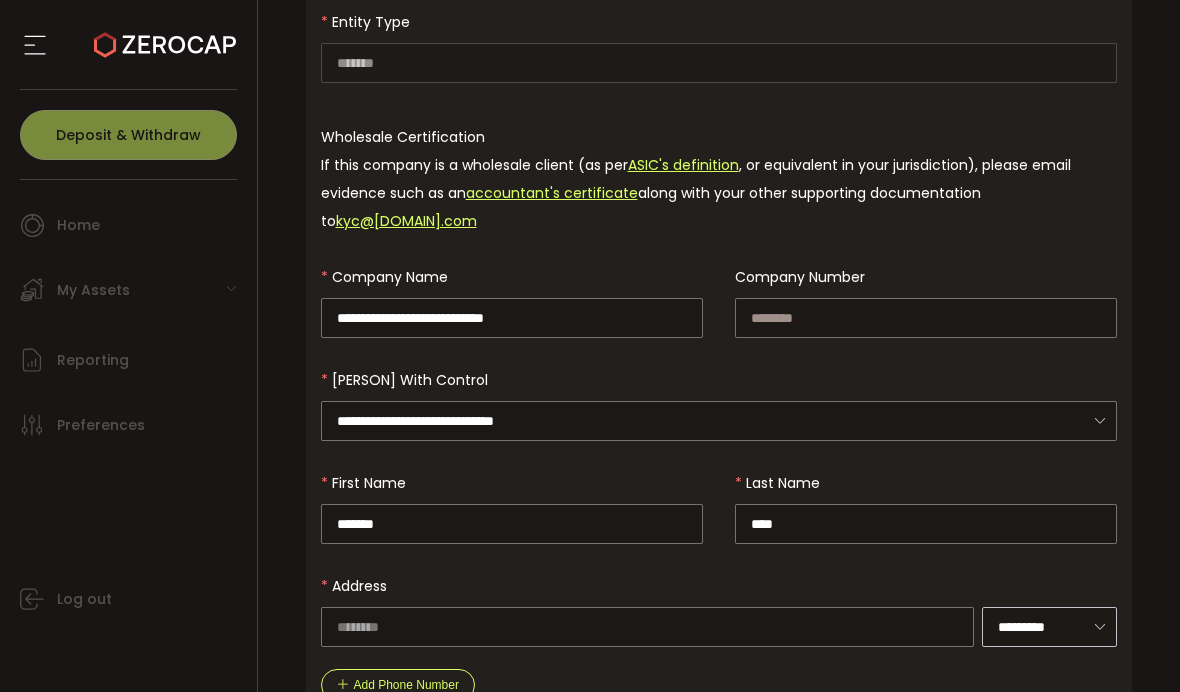 click at bounding box center (1099, 626) 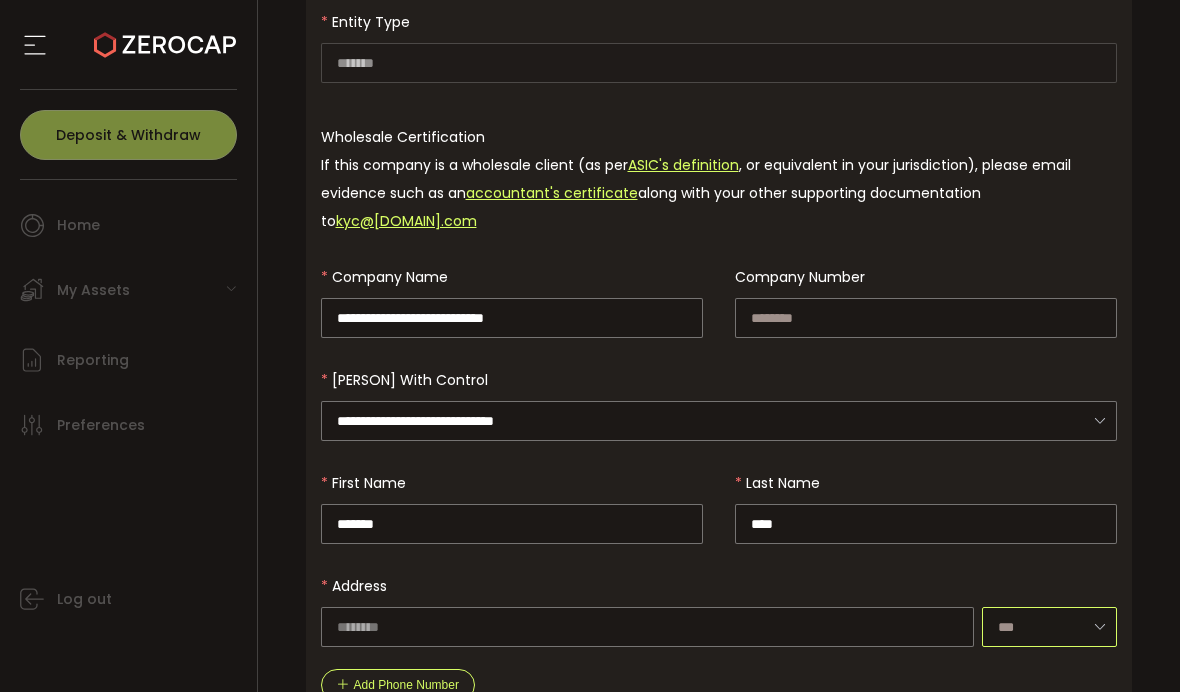 scroll, scrollTop: 140, scrollLeft: 0, axis: vertical 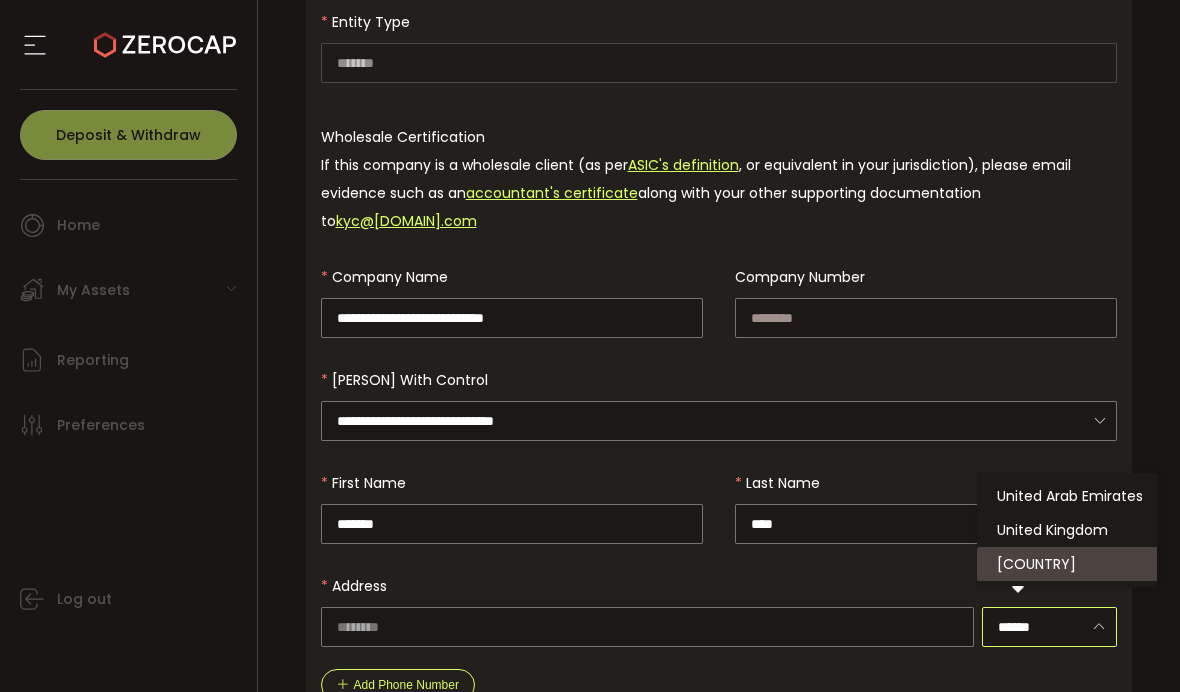 click on "[COUNTRY]" at bounding box center [1036, 564] 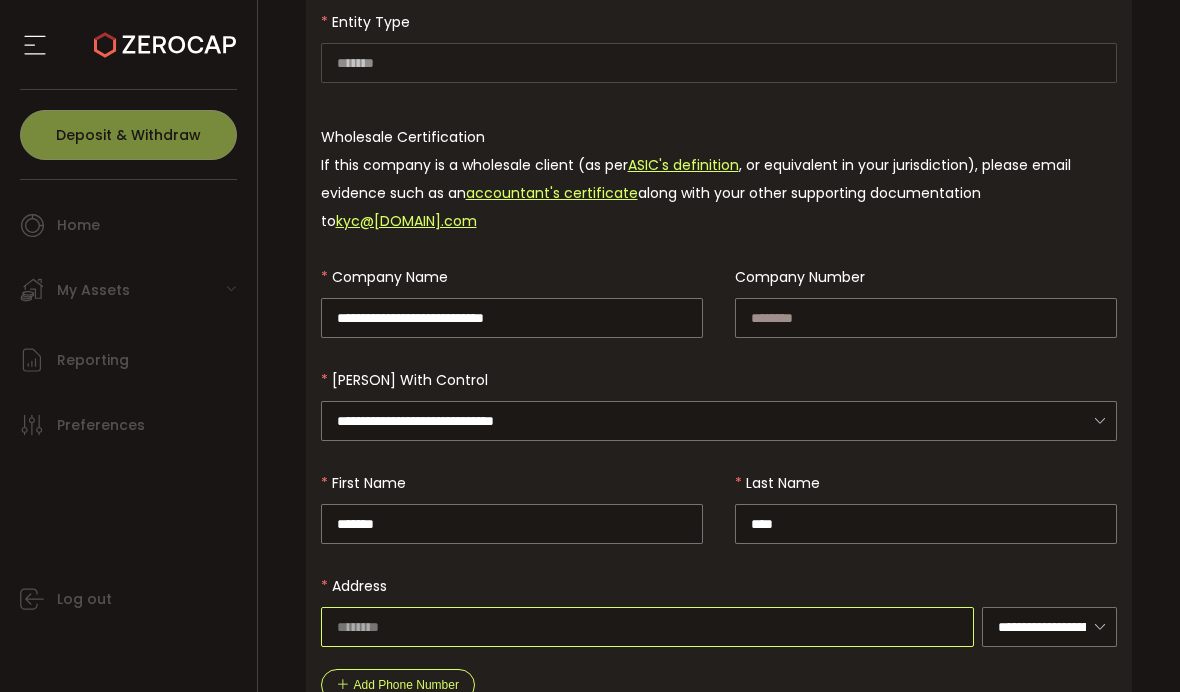 click at bounding box center (647, 627) 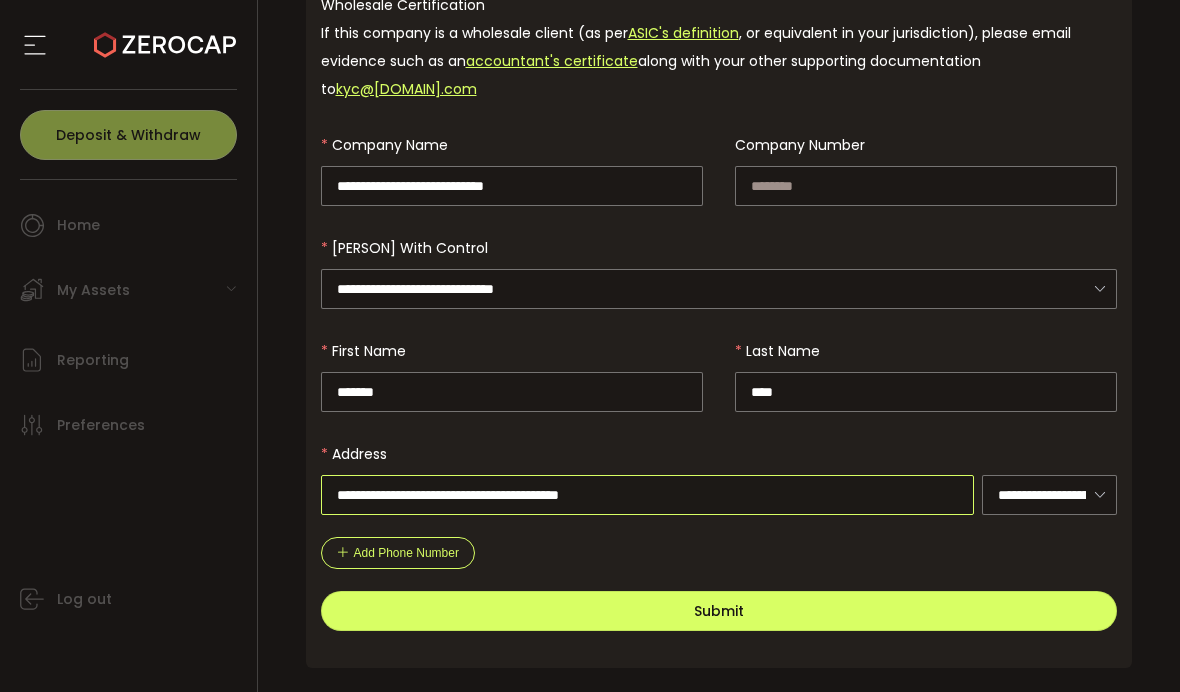 scroll, scrollTop: 457, scrollLeft: 0, axis: vertical 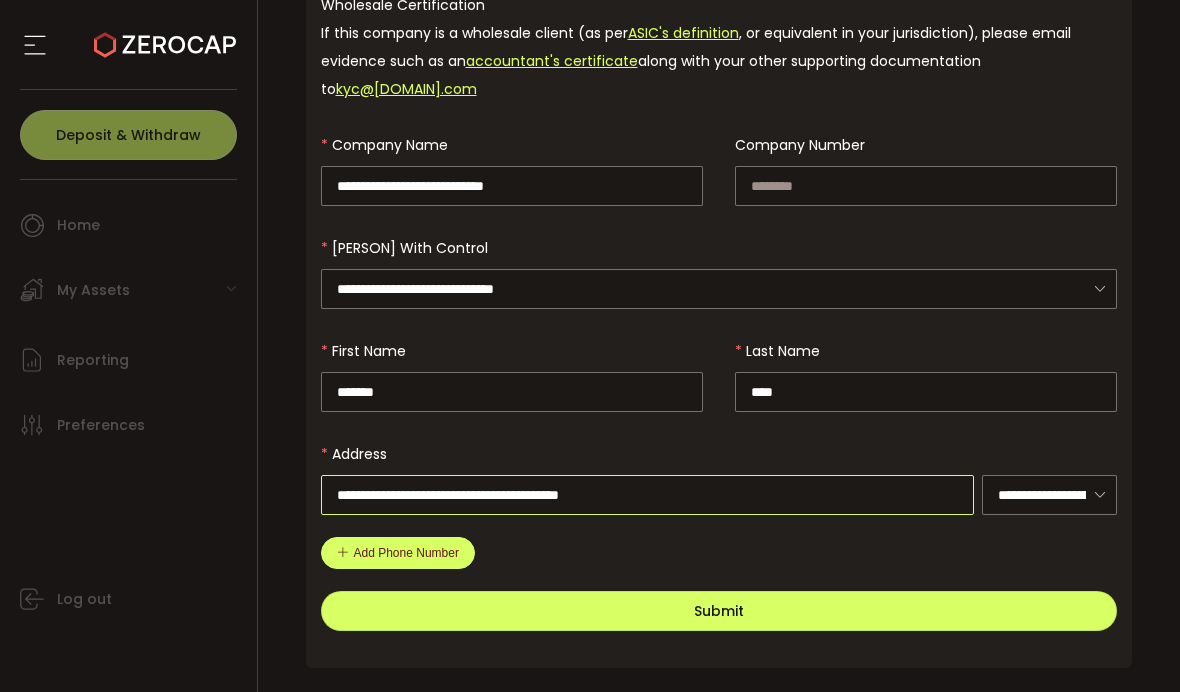 type on "**********" 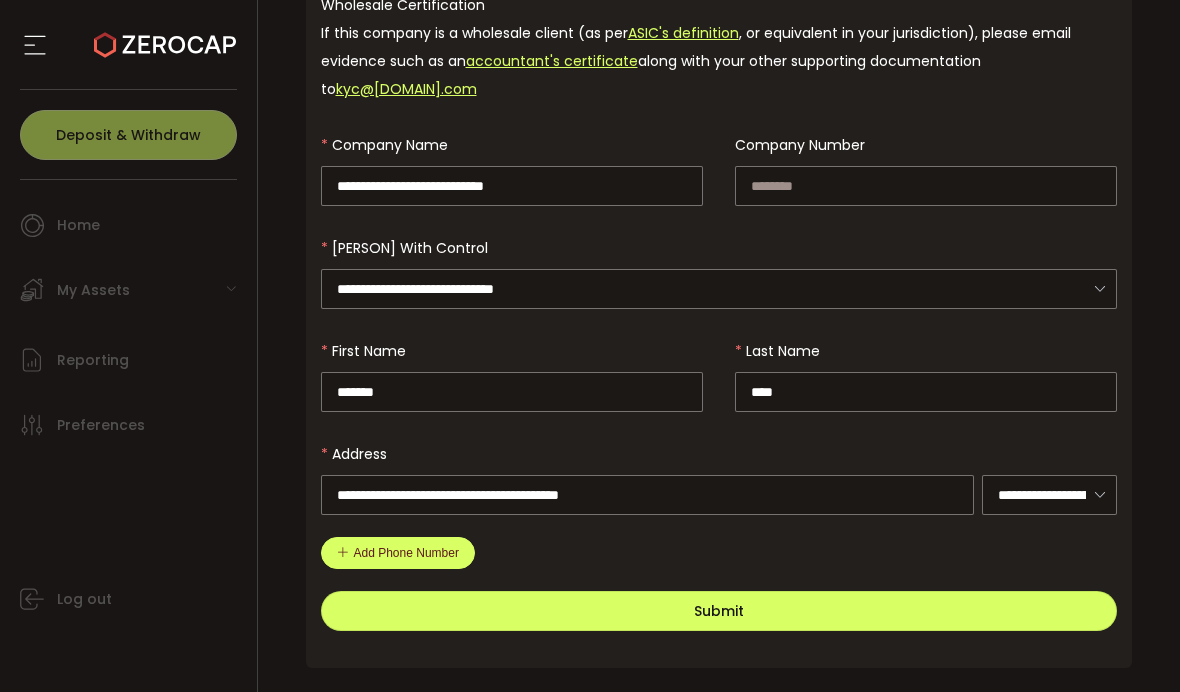 click on "Add Phone Number" at bounding box center (398, 553) 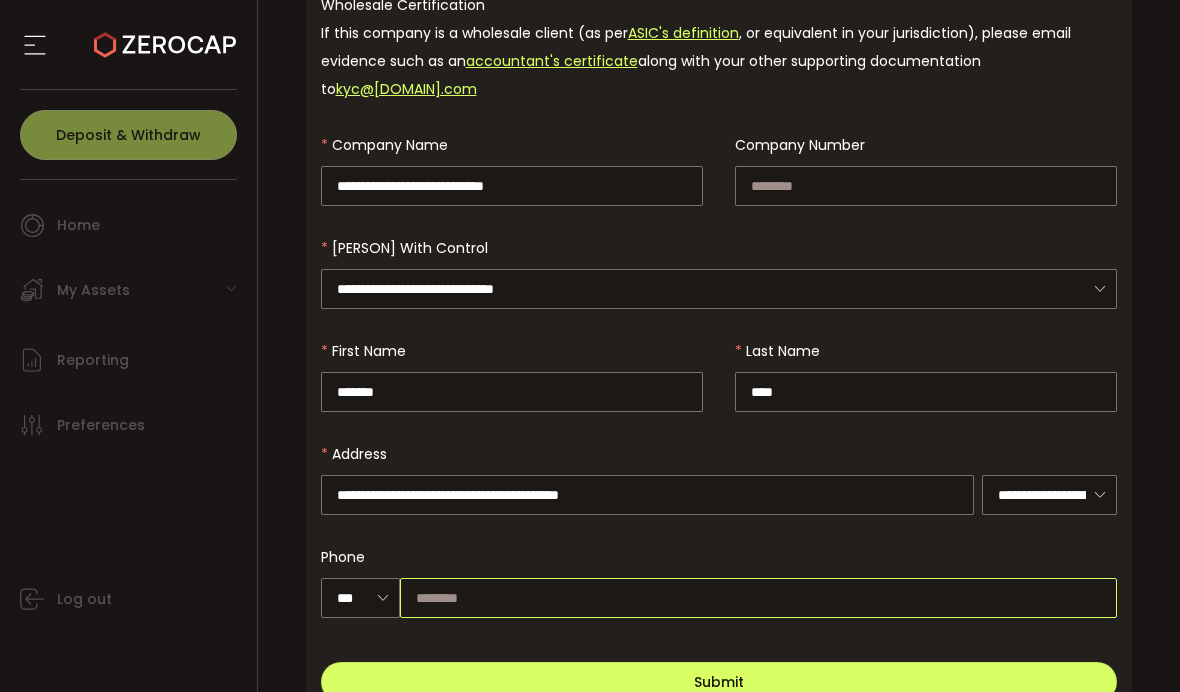 click at bounding box center [758, 598] 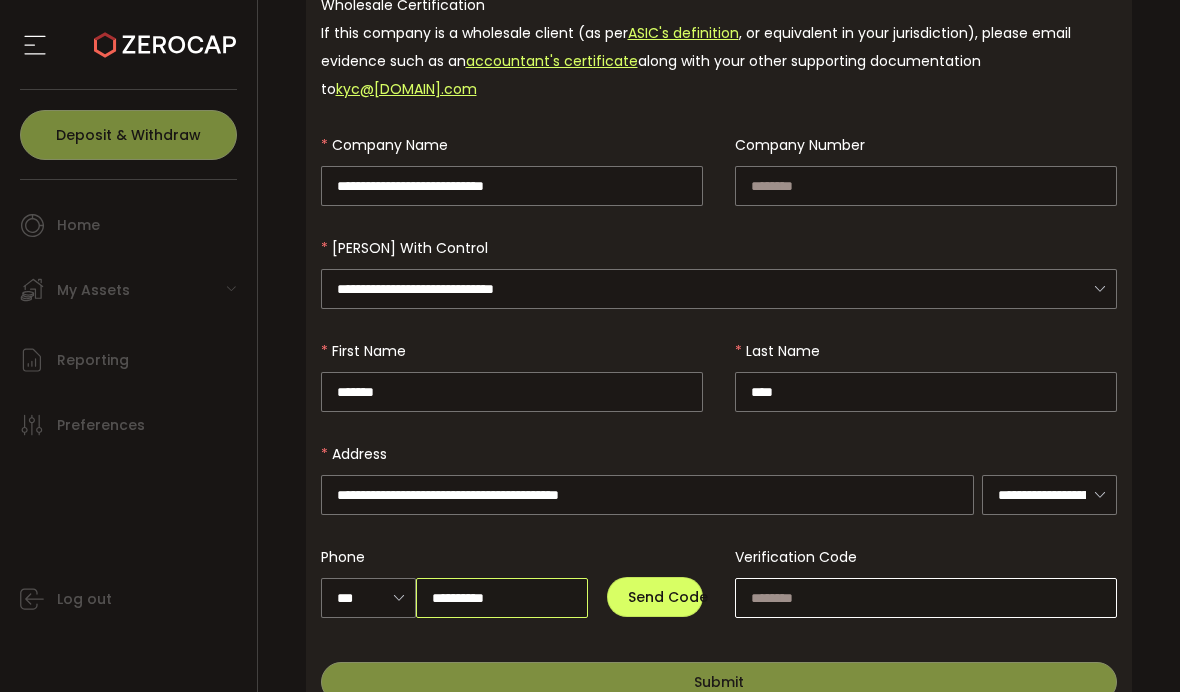 type on "**********" 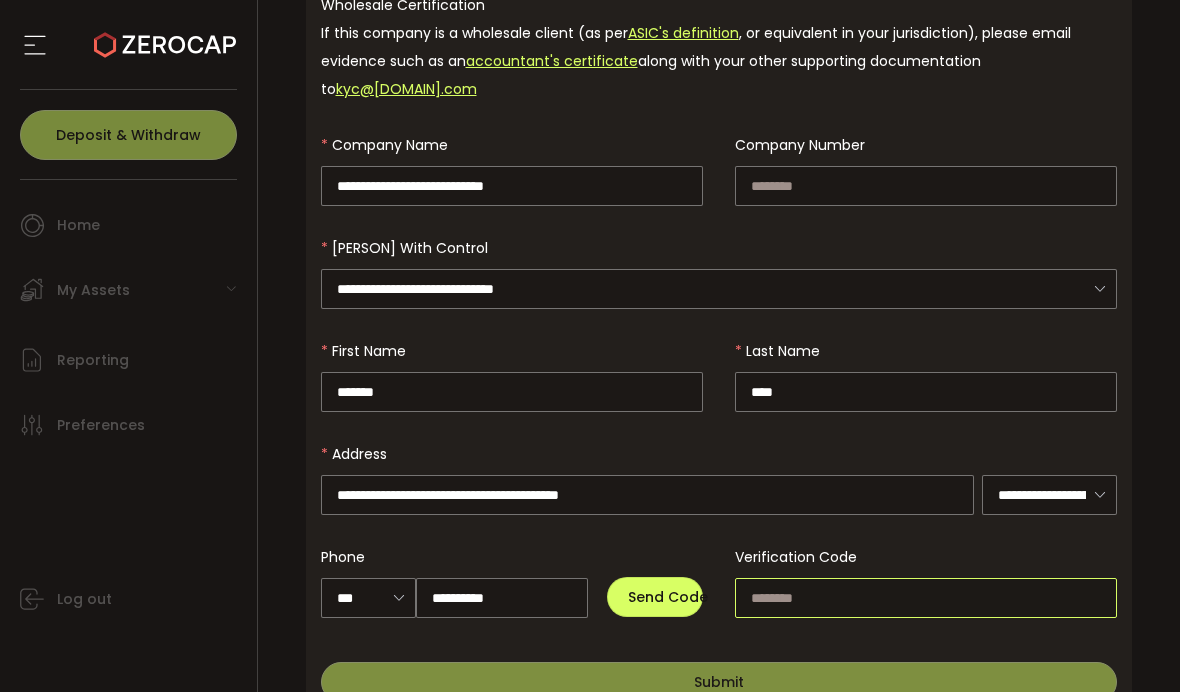 click at bounding box center [926, 598] 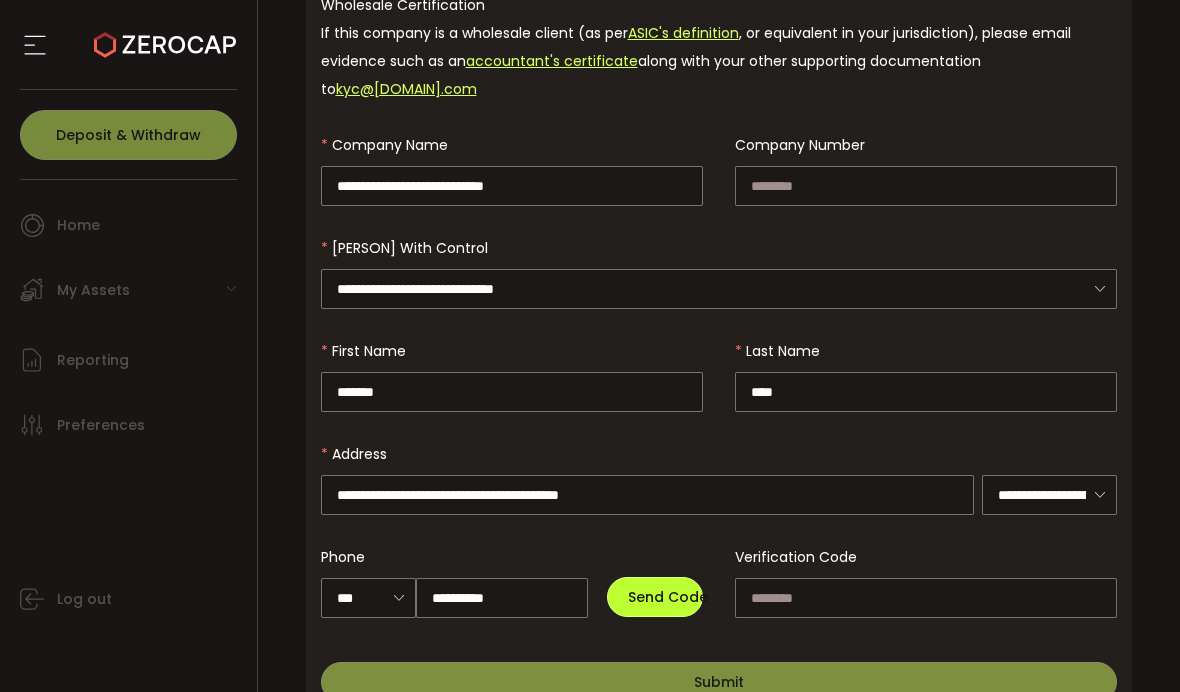 click on "Send Code" at bounding box center [668, 597] 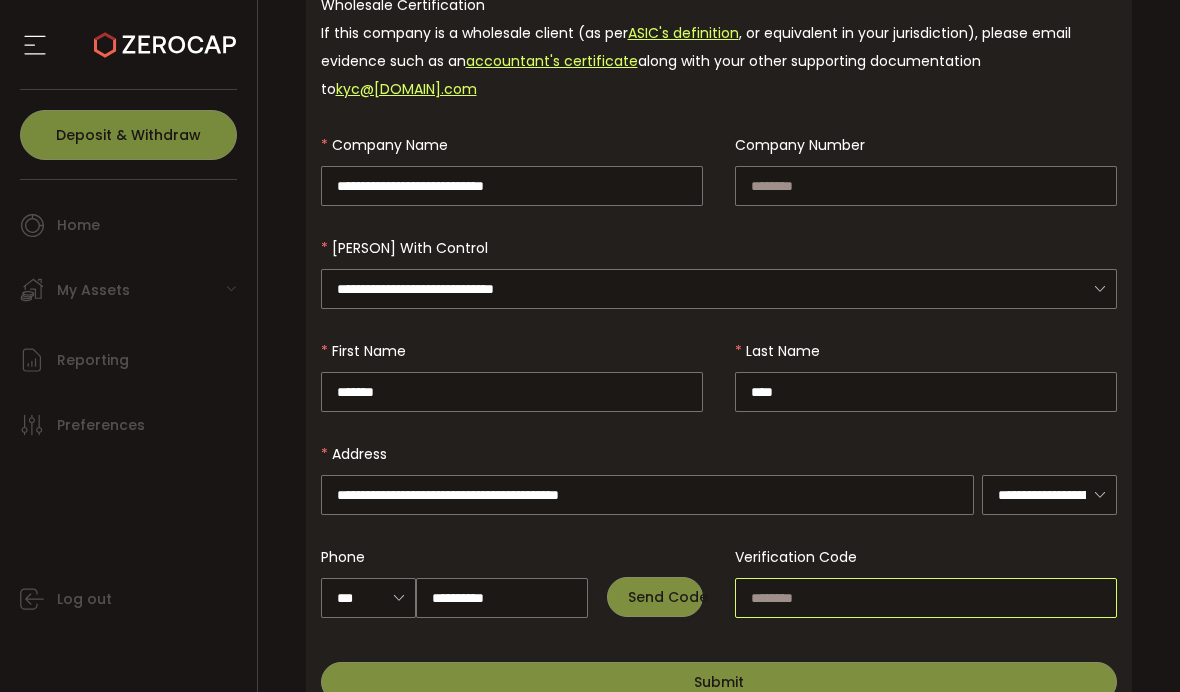 click at bounding box center [926, 598] 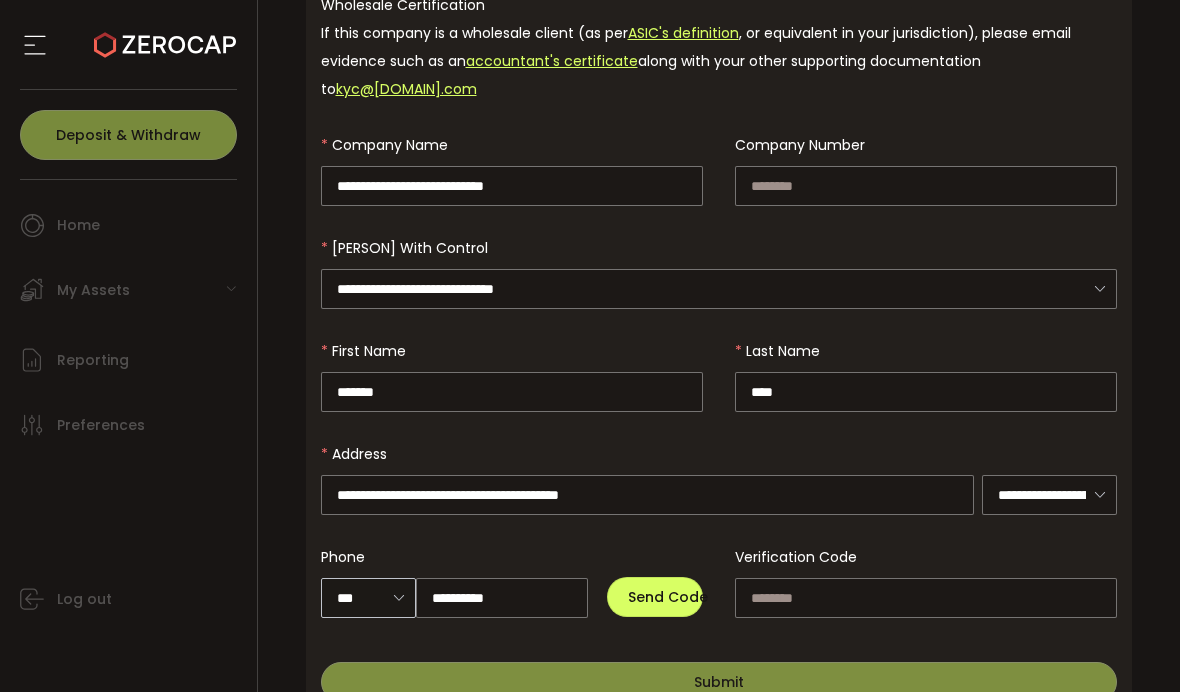click at bounding box center (398, 597) 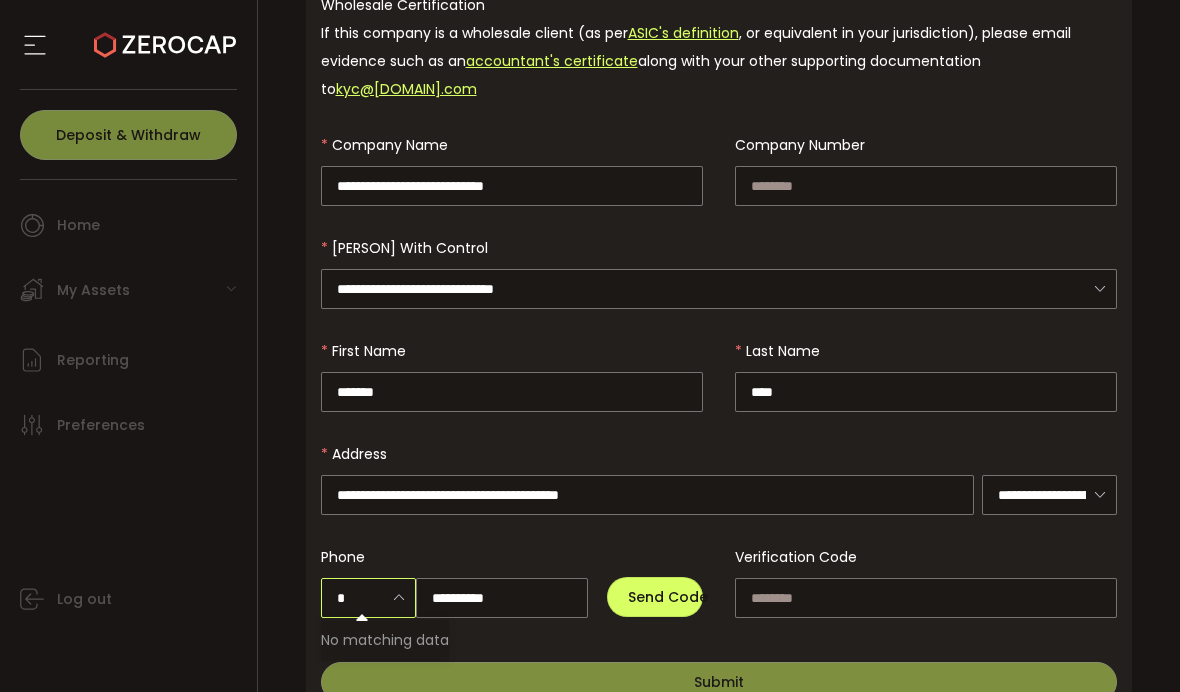 type on "*" 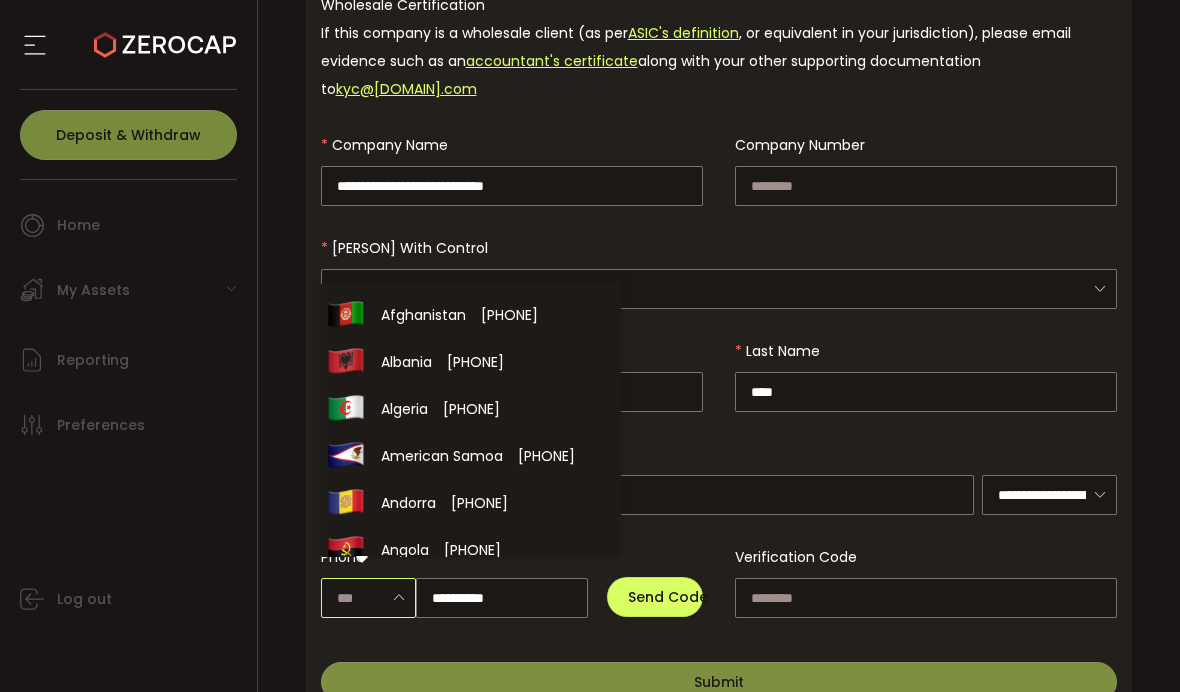 type on "*" 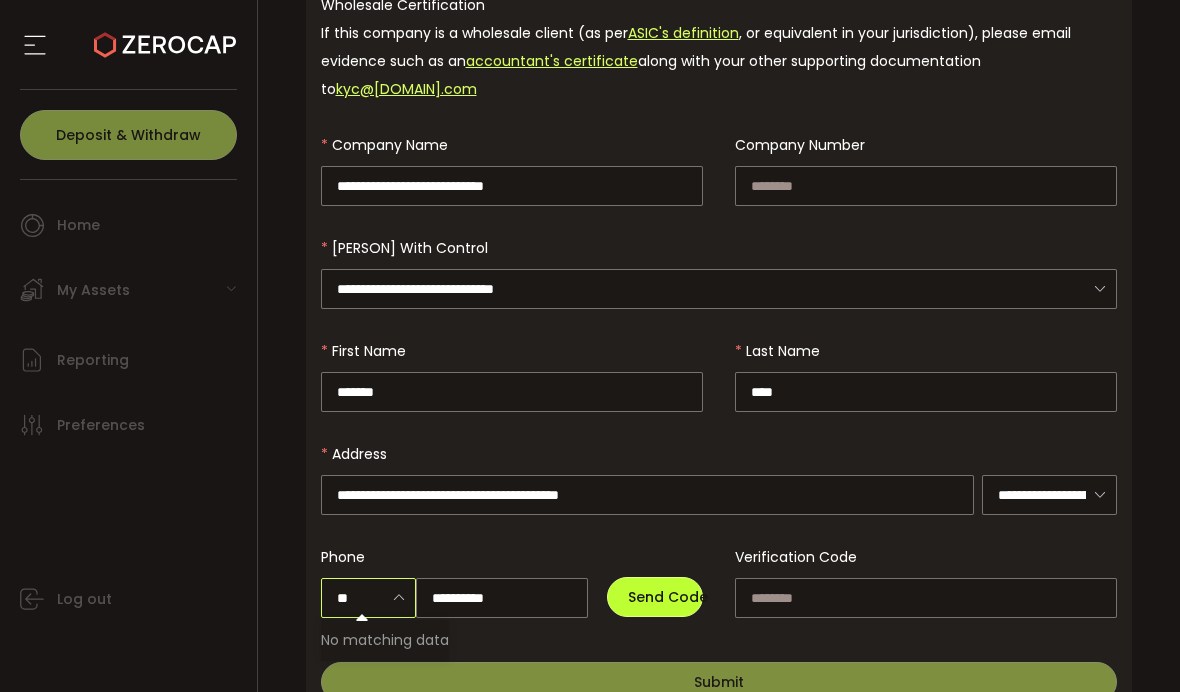 click on "Send Code" at bounding box center [668, 597] 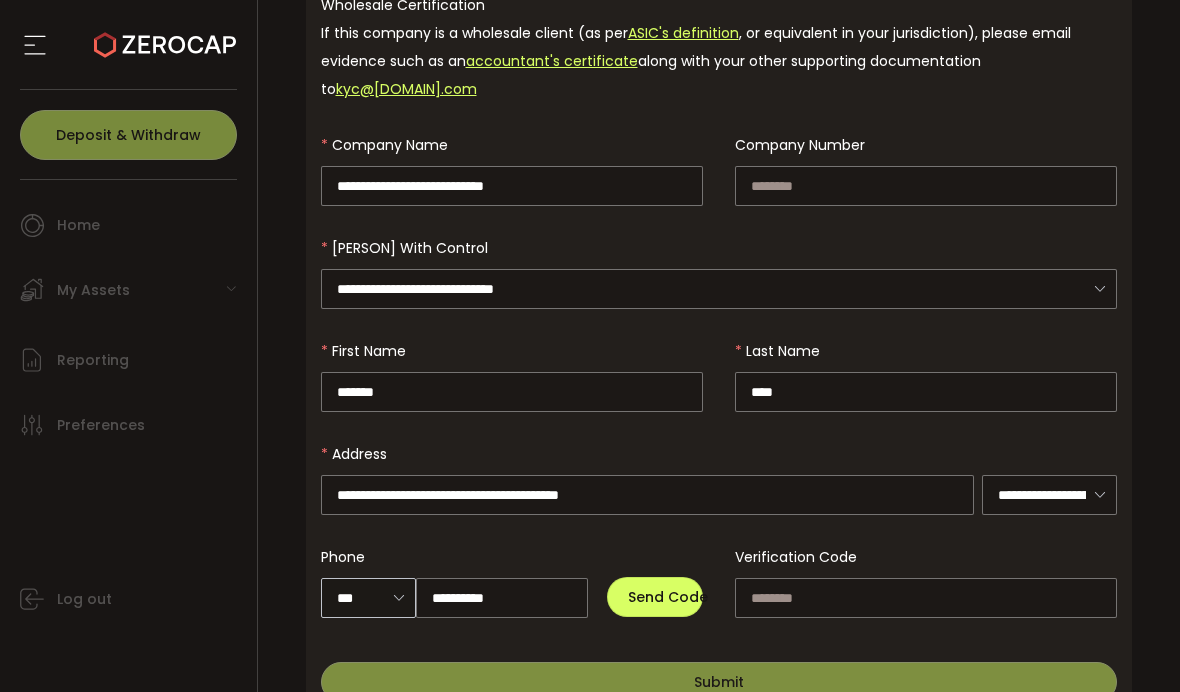 click at bounding box center (398, 597) 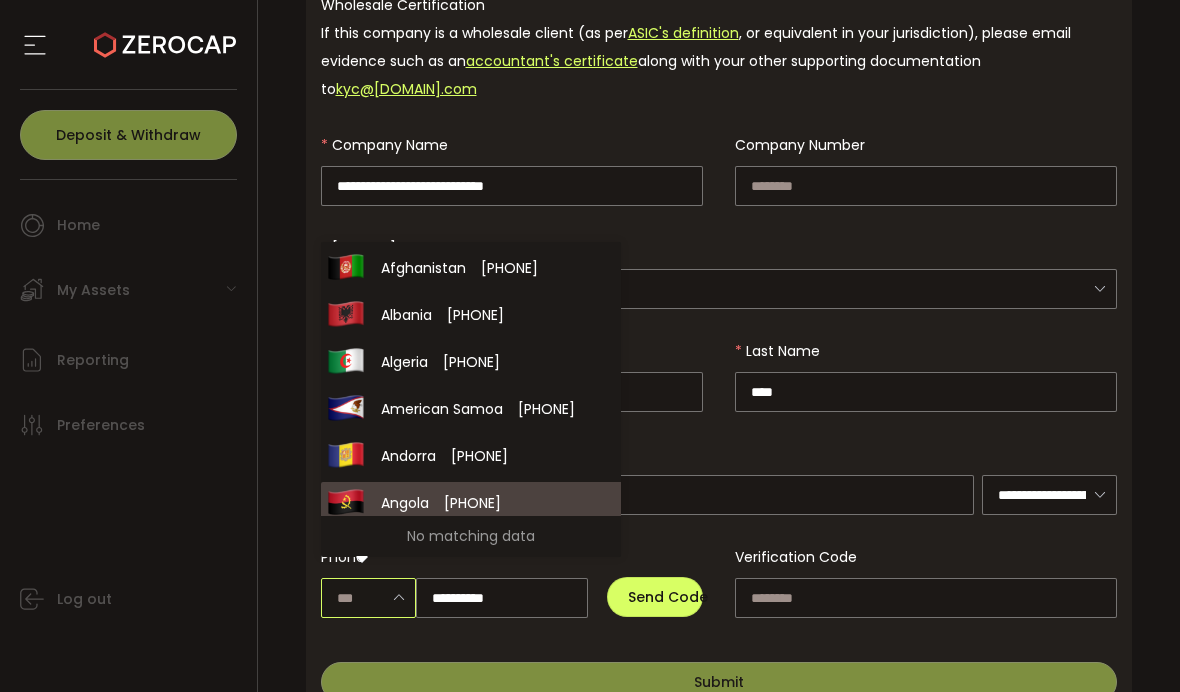 type on "*" 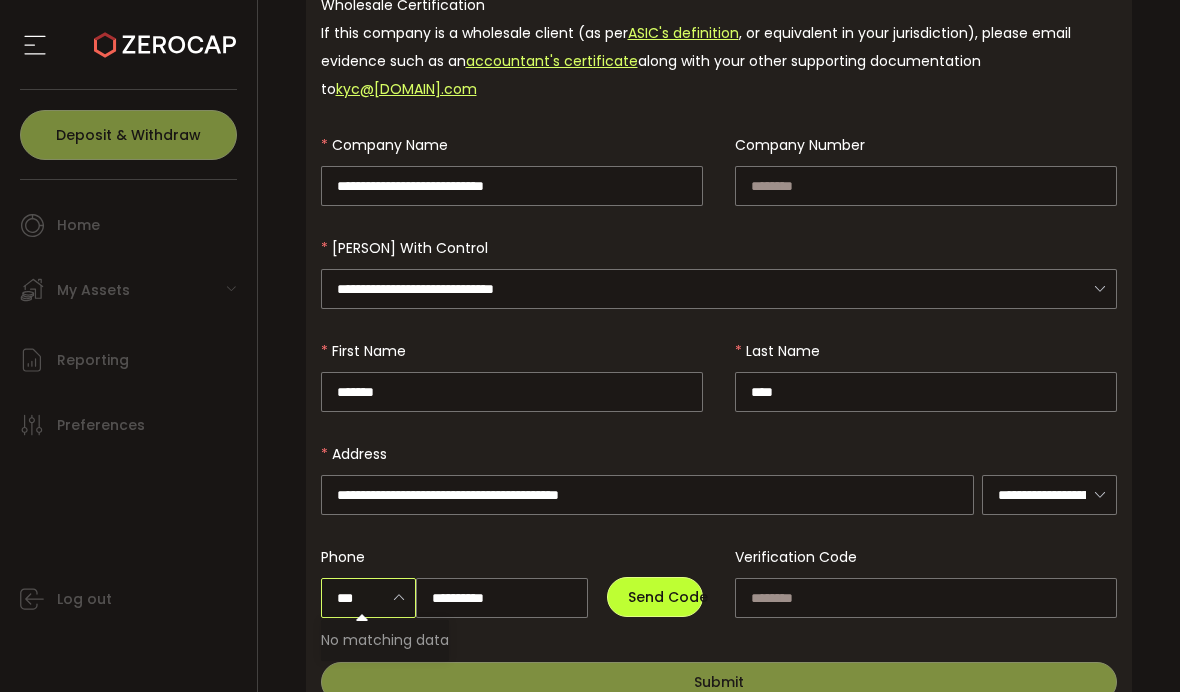 click on "Send Code" at bounding box center [668, 597] 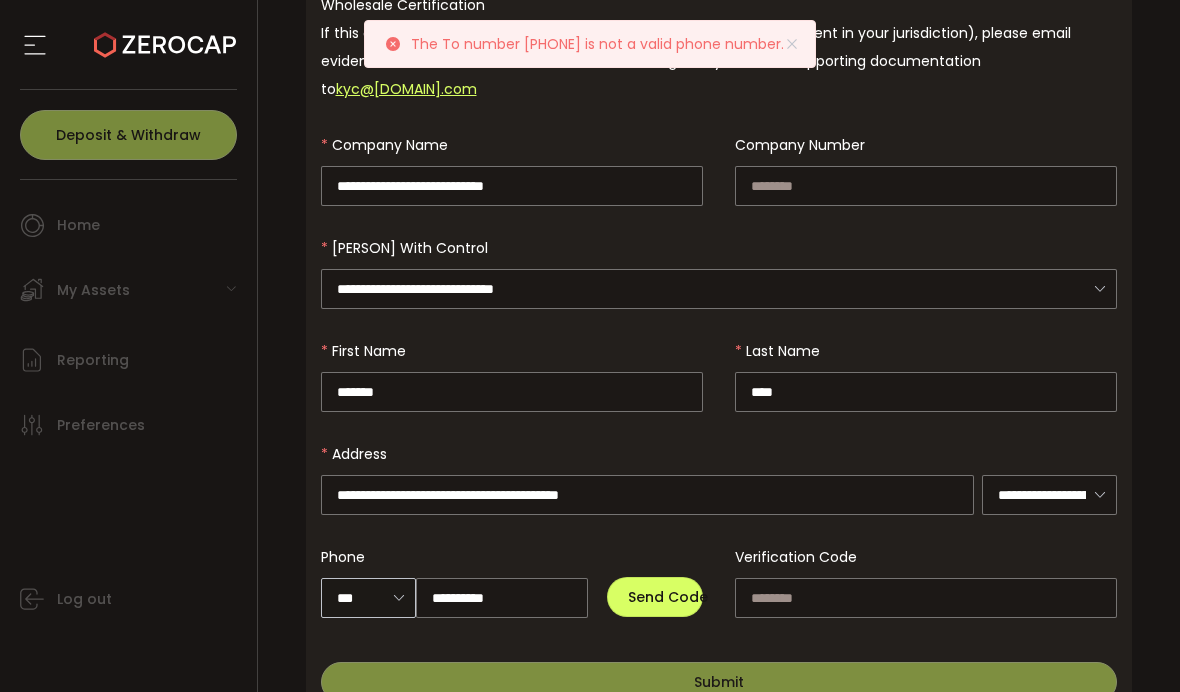 click at bounding box center (398, 597) 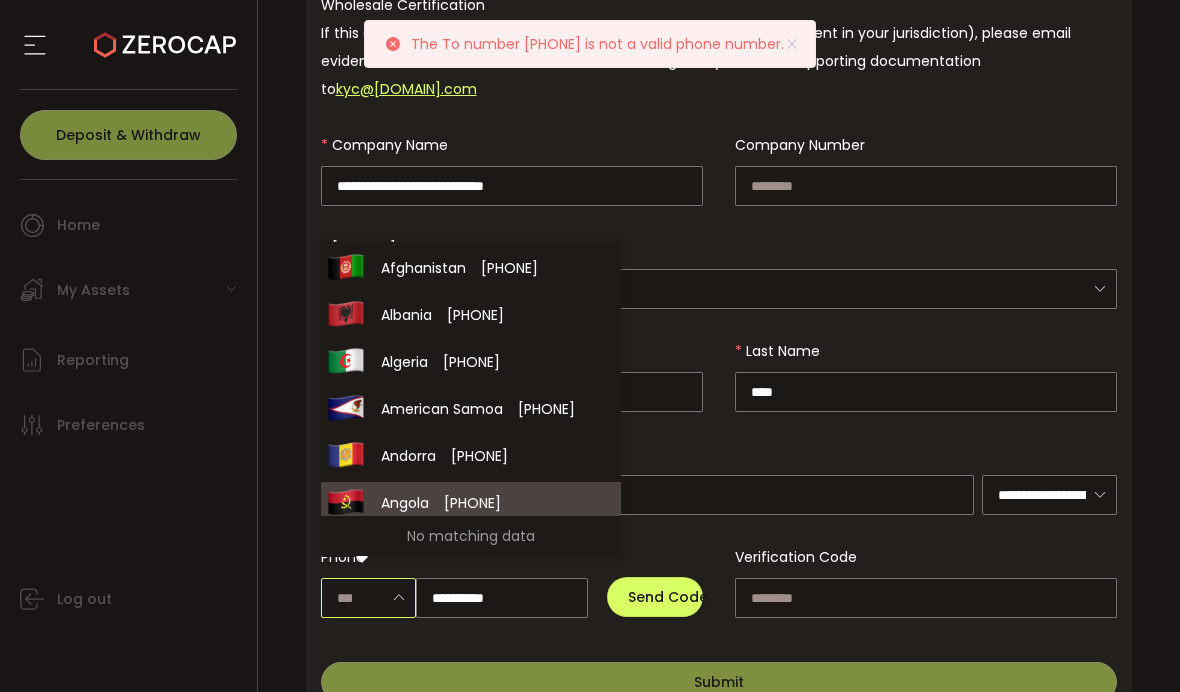 click at bounding box center (398, 597) 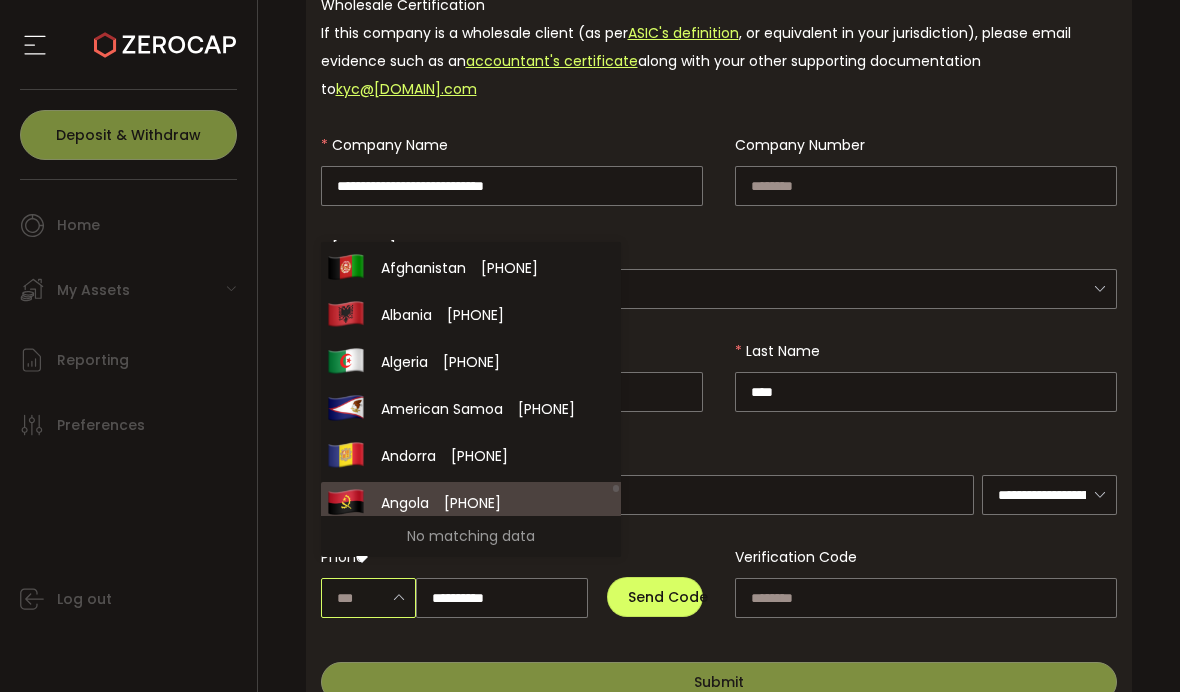 scroll, scrollTop: 9925, scrollLeft: 0, axis: vertical 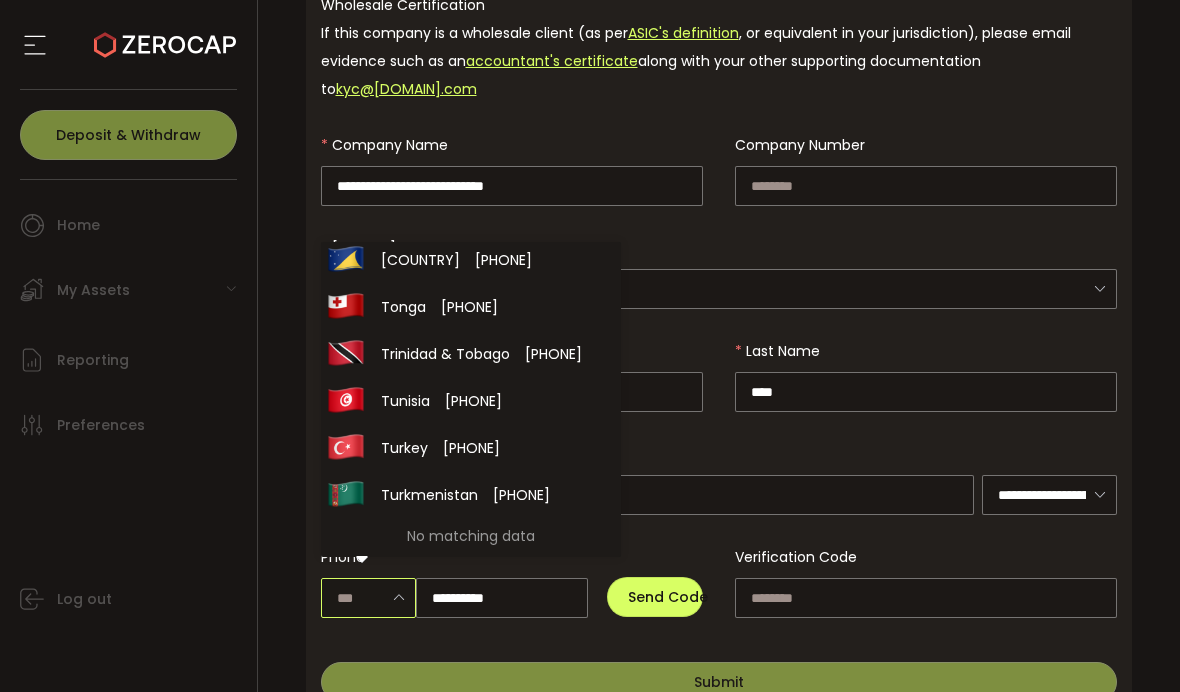 drag, startPoint x: 618, startPoint y: 489, endPoint x: 613, endPoint y: 537, distance: 48.259712 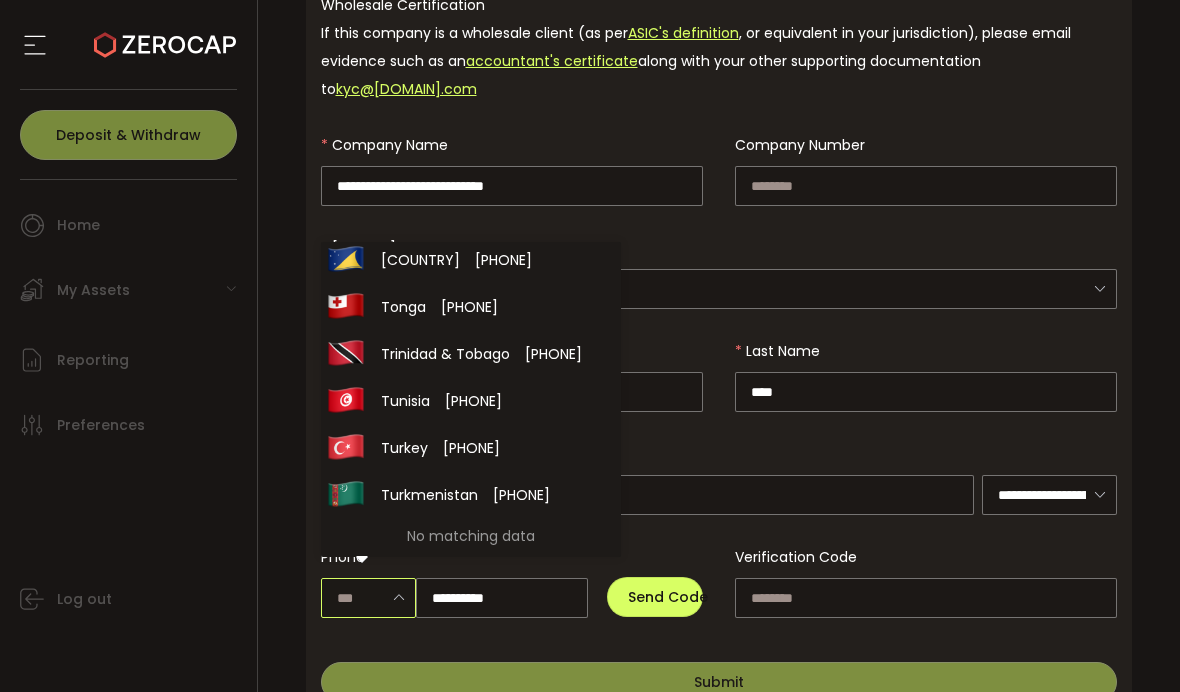 click on "Afghanistan
[PHONE]
Albania
[PHONE]
Algeria
[PHONE]
American Samoa
[PHONE]
Andorra
[PHONE]
Angola
[PHONE]
Anguilla
[PHONE]
Antigua & Barbuda
[PHONE]
Argentina
[PHONE]
Armenia
[PHONE]
Aruba
[PHONE]
Australia" at bounding box center [471, 399] 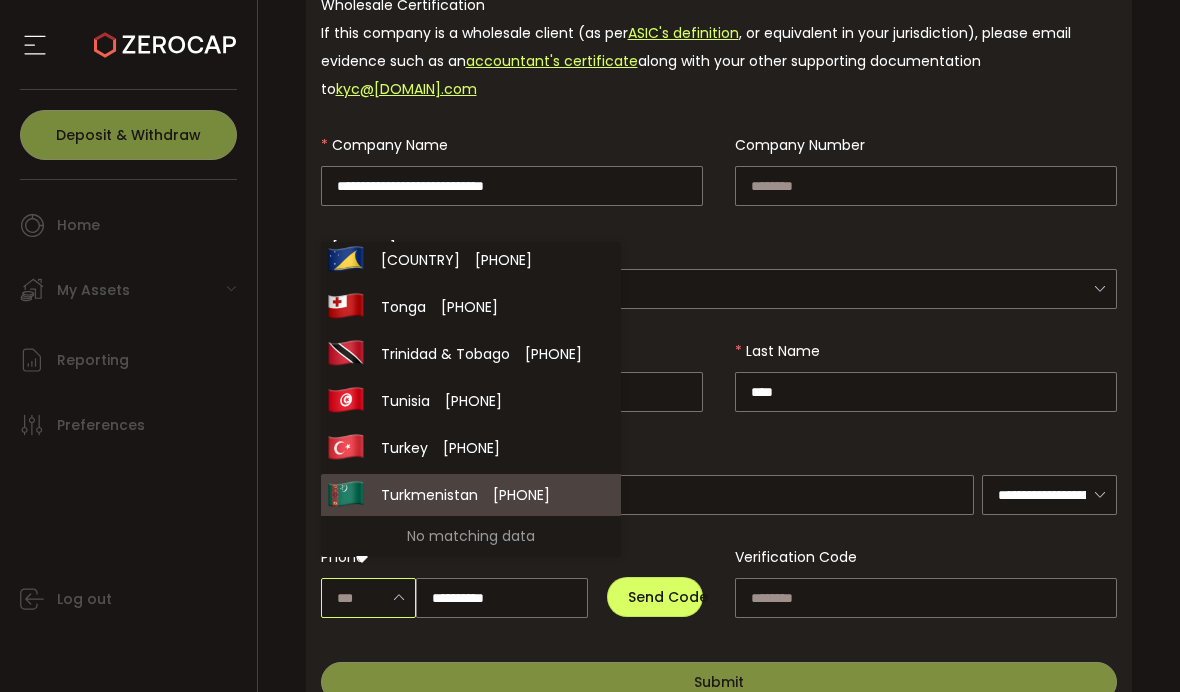 click at bounding box center [369, 598] 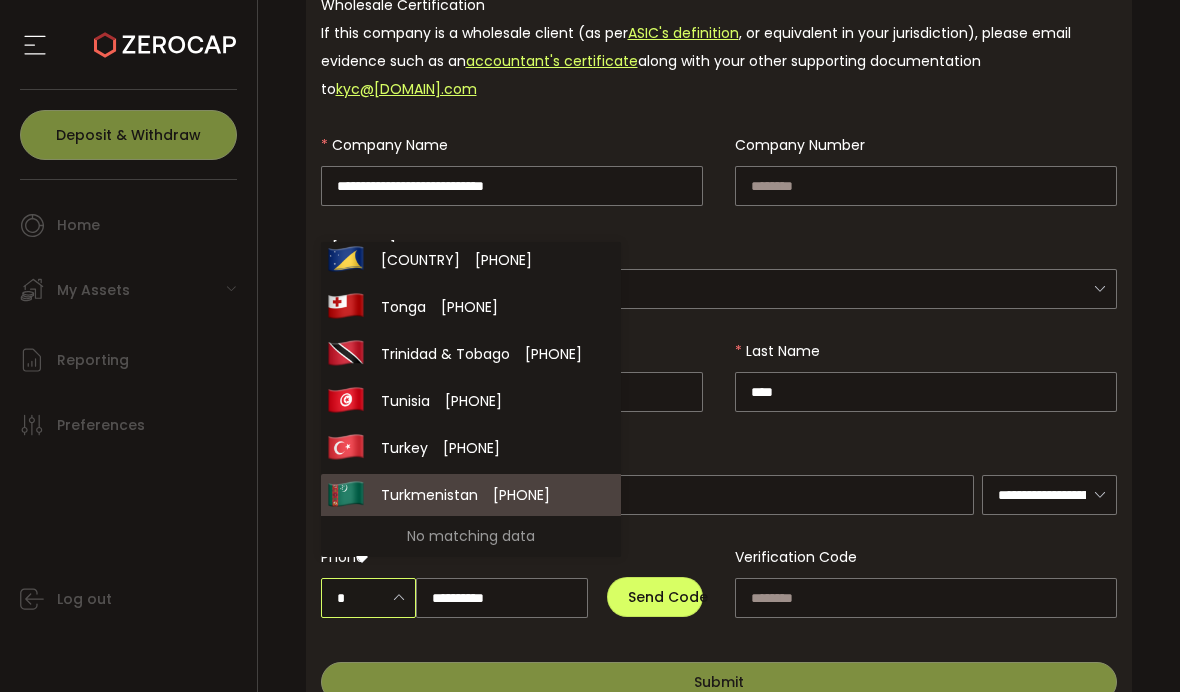 scroll, scrollTop: 2328, scrollLeft: 0, axis: vertical 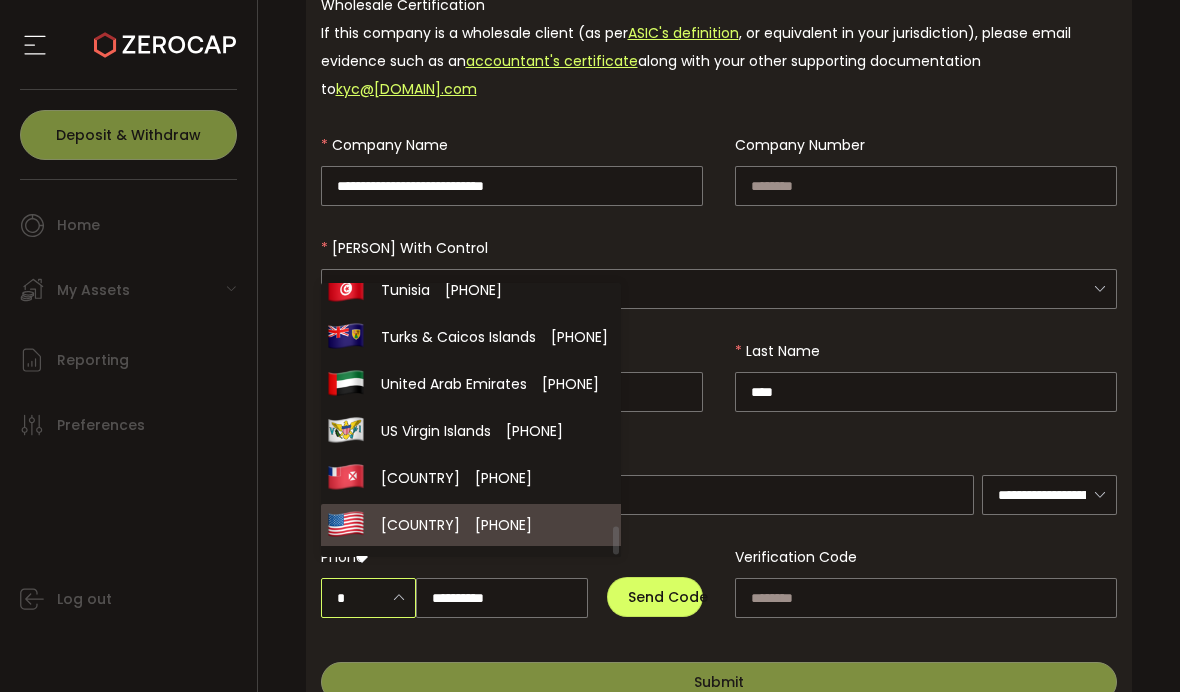click on "[COUNTRY]" at bounding box center [420, 525] 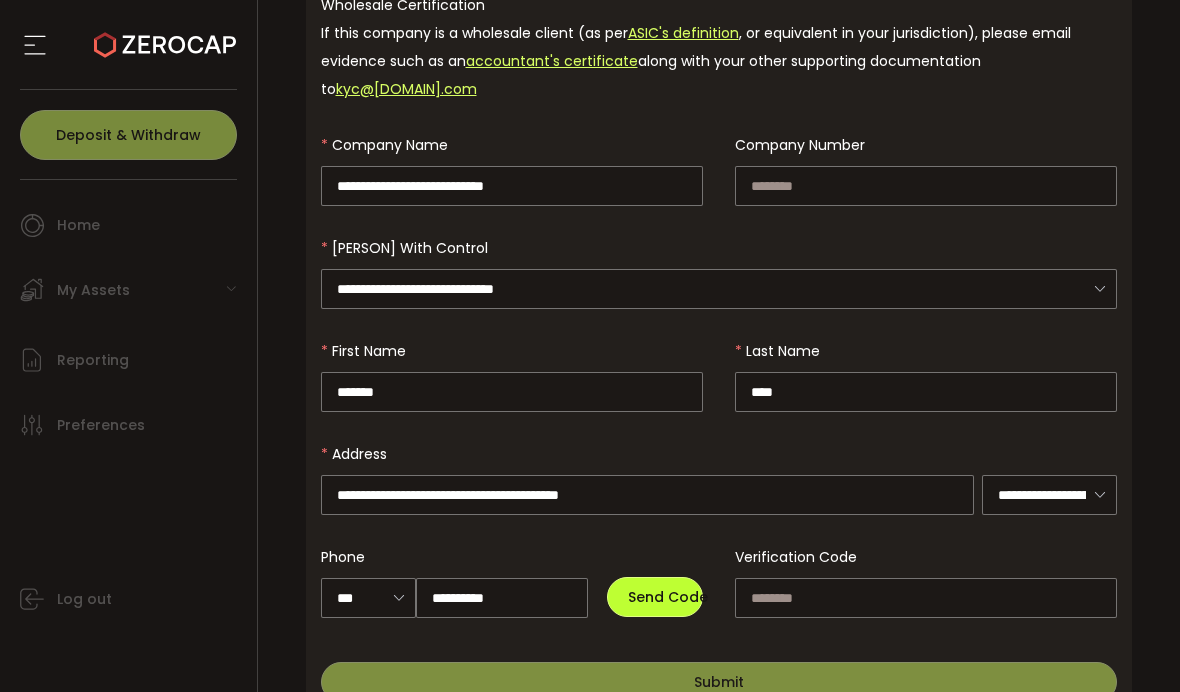 click on "Send Code" at bounding box center [668, 597] 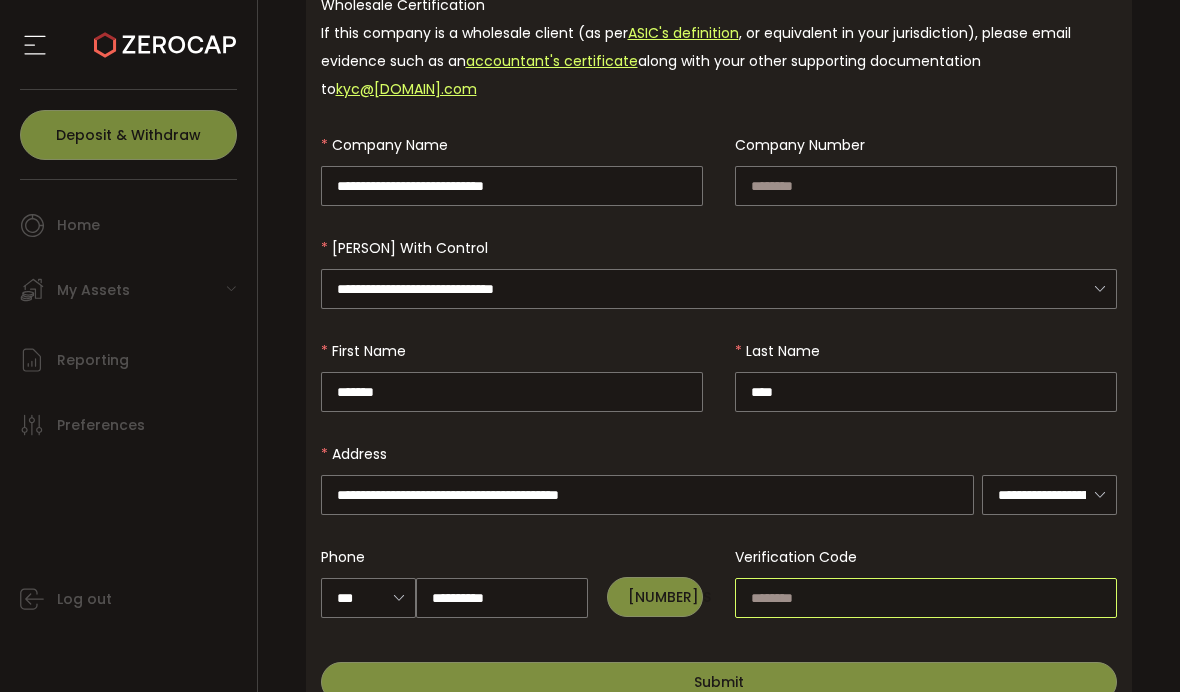 click at bounding box center [926, 598] 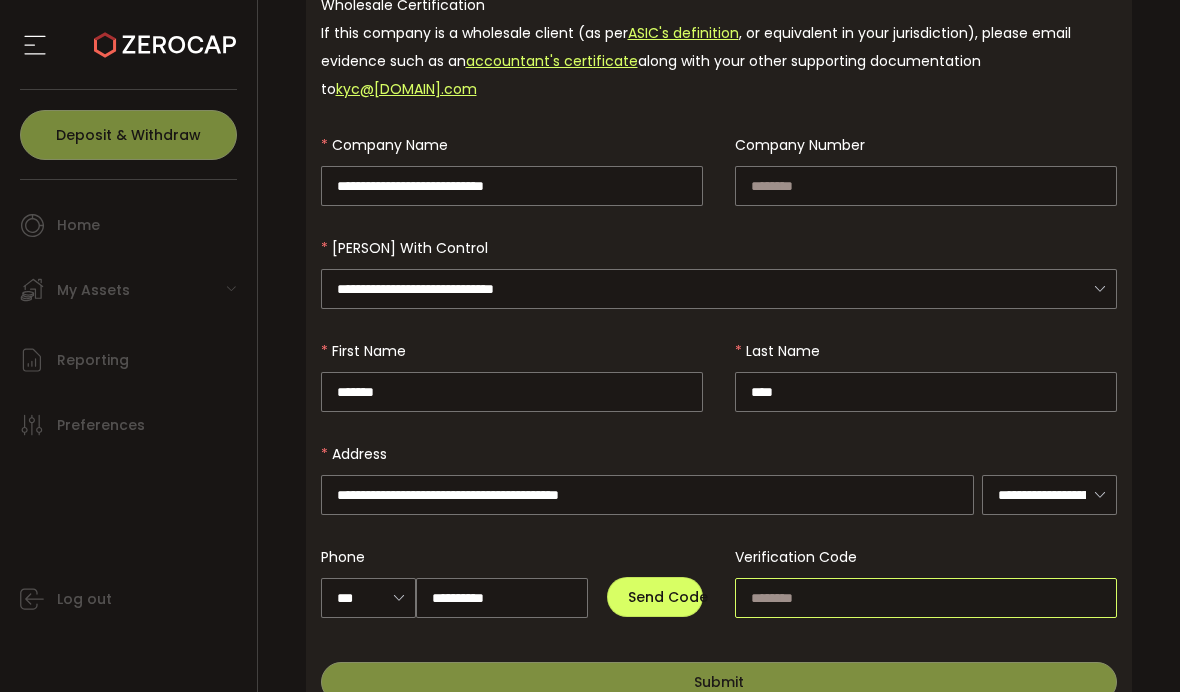 click at bounding box center (926, 598) 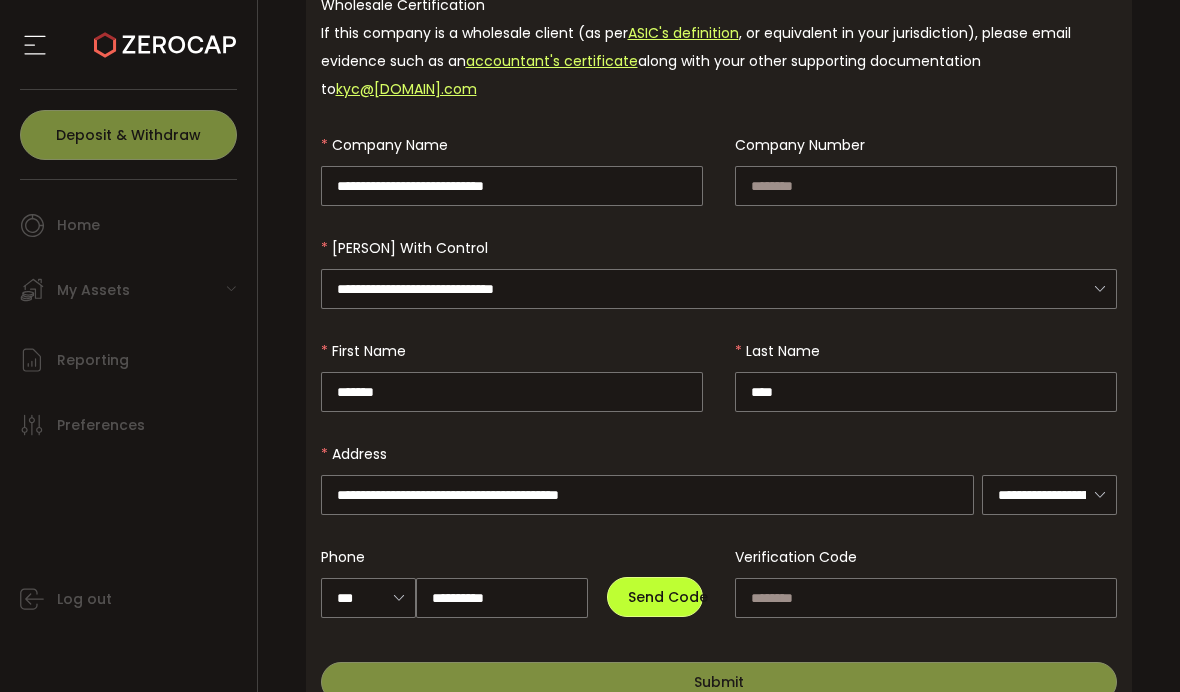 click on "Send Code" at bounding box center (668, 597) 